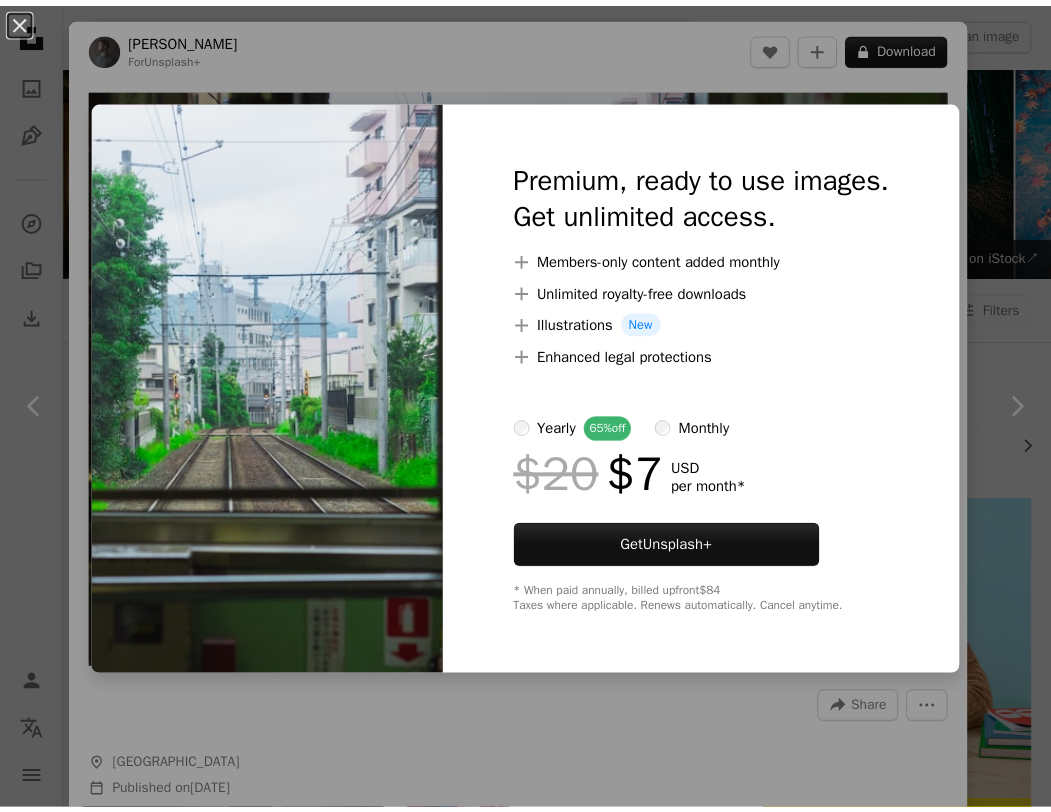 scroll, scrollTop: 30600, scrollLeft: 0, axis: vertical 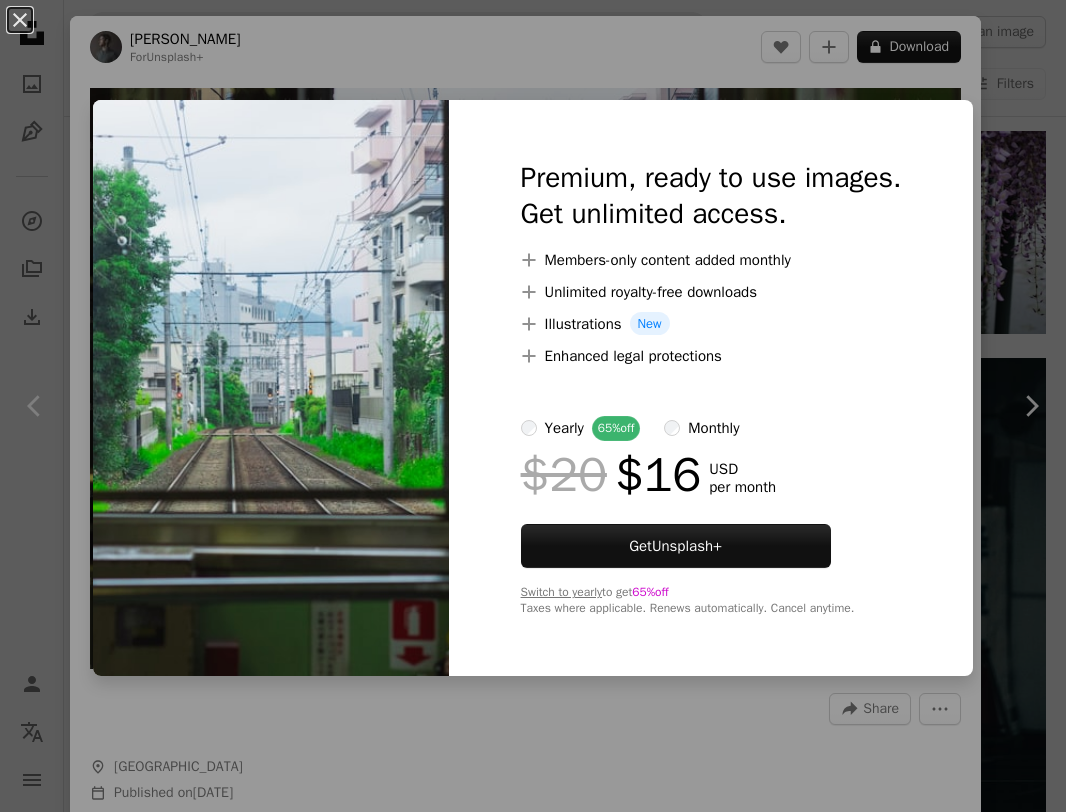 click on "yearly 65%  off" at bounding box center [581, 428] 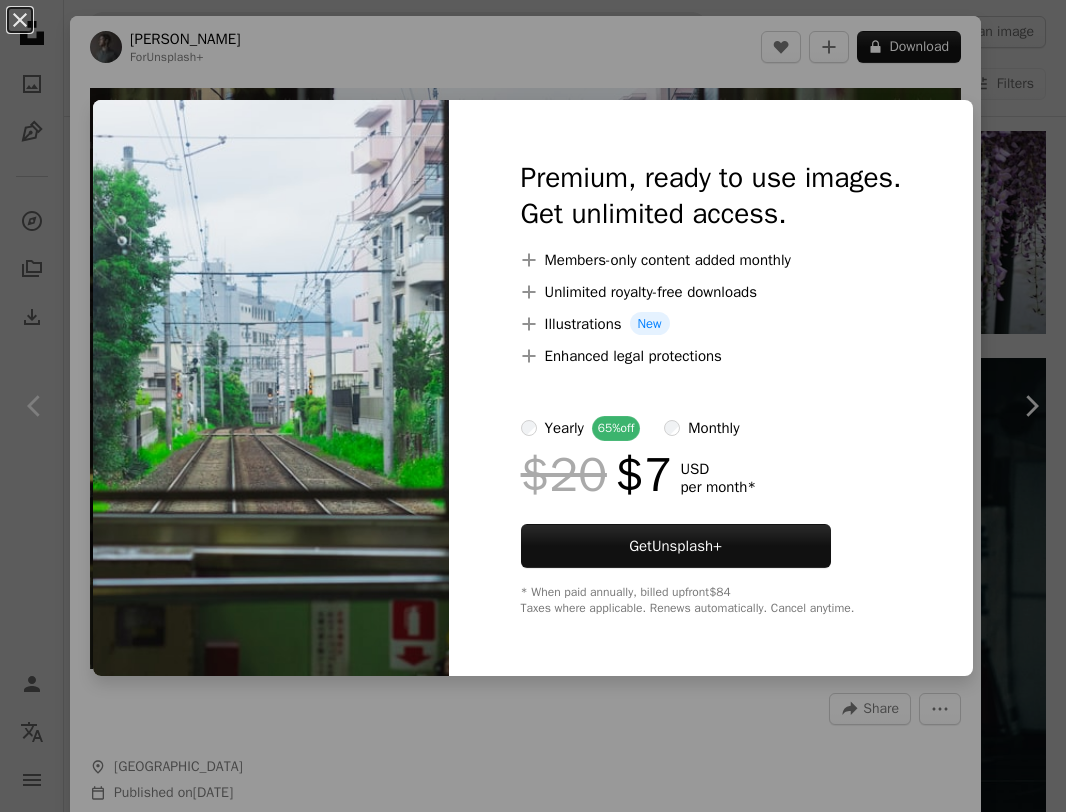 click on "monthly" at bounding box center [701, 428] 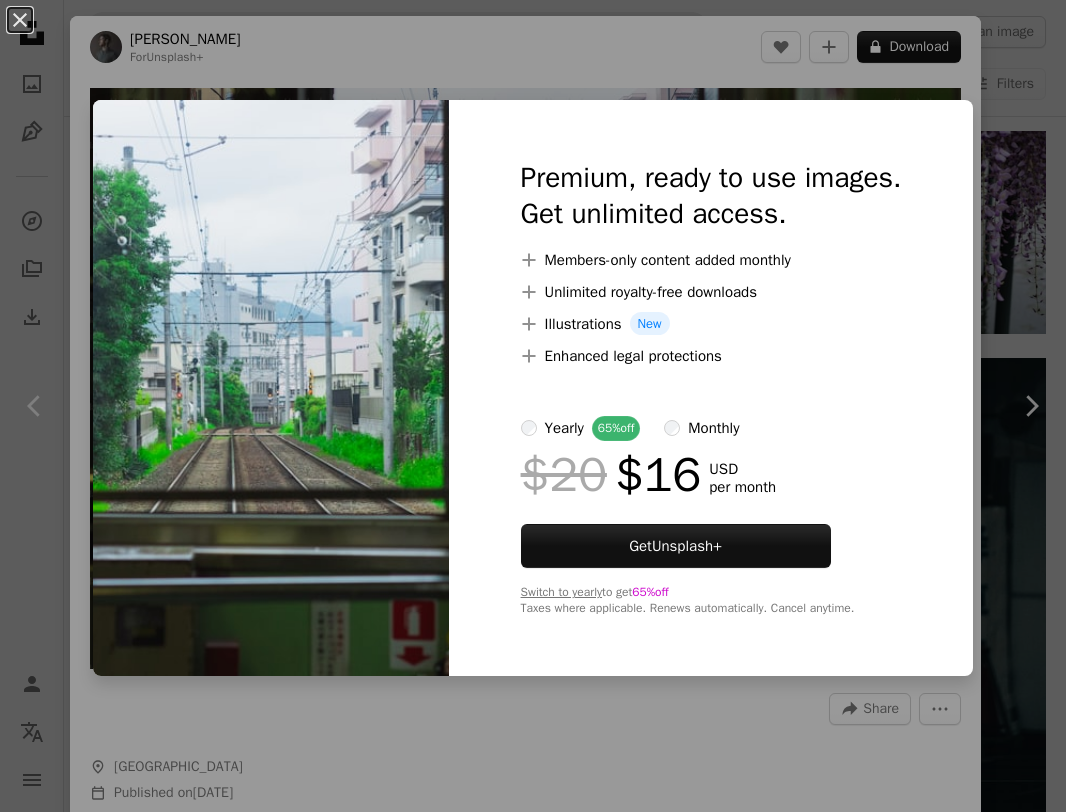 click on "yearly 65%  off" at bounding box center [581, 428] 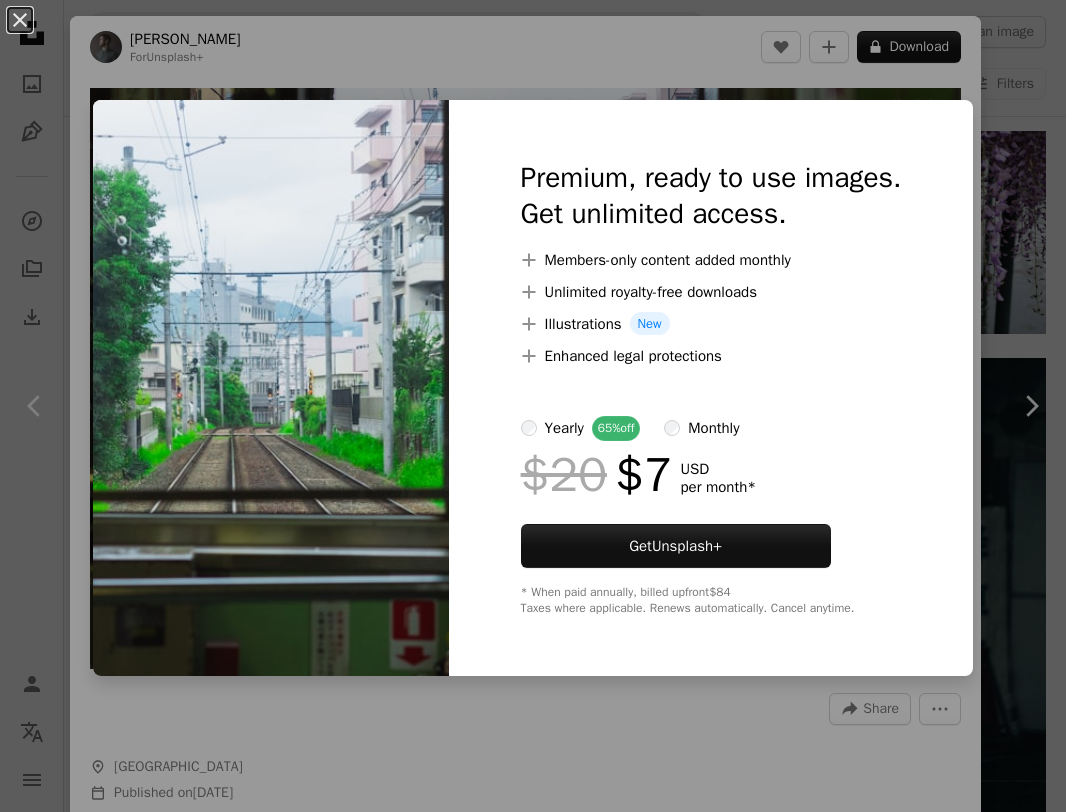 click on "monthly" at bounding box center [713, 428] 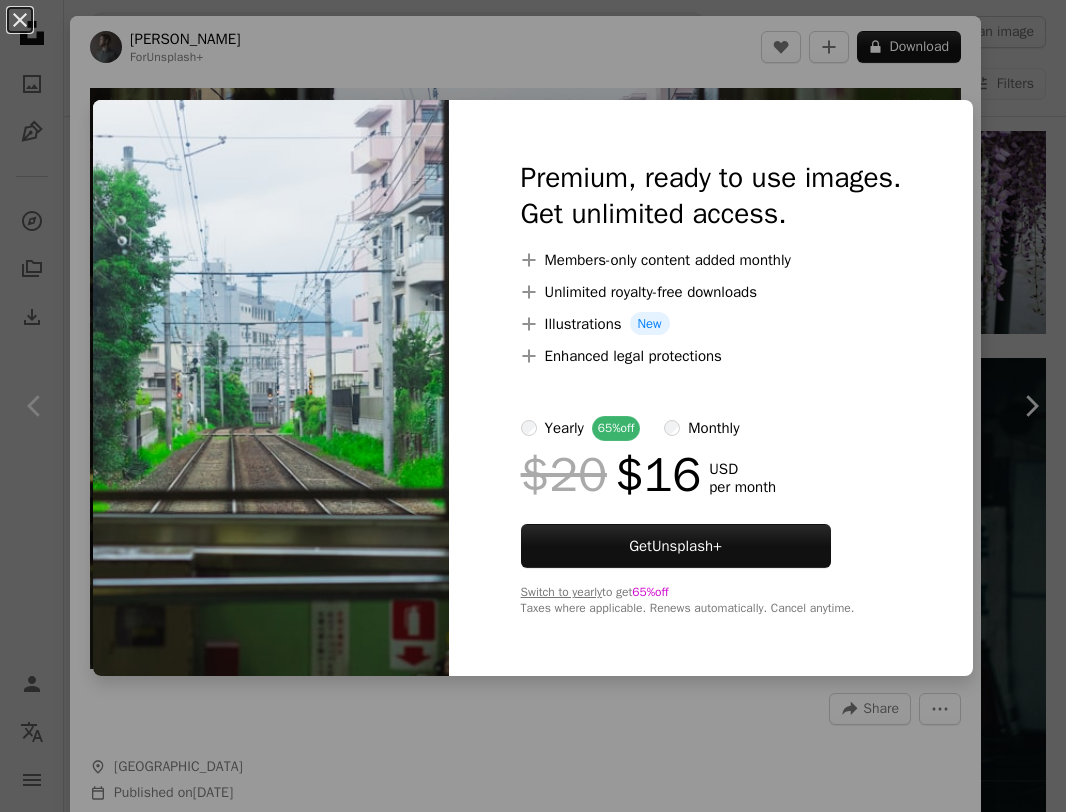 click on "yearly" at bounding box center [564, 428] 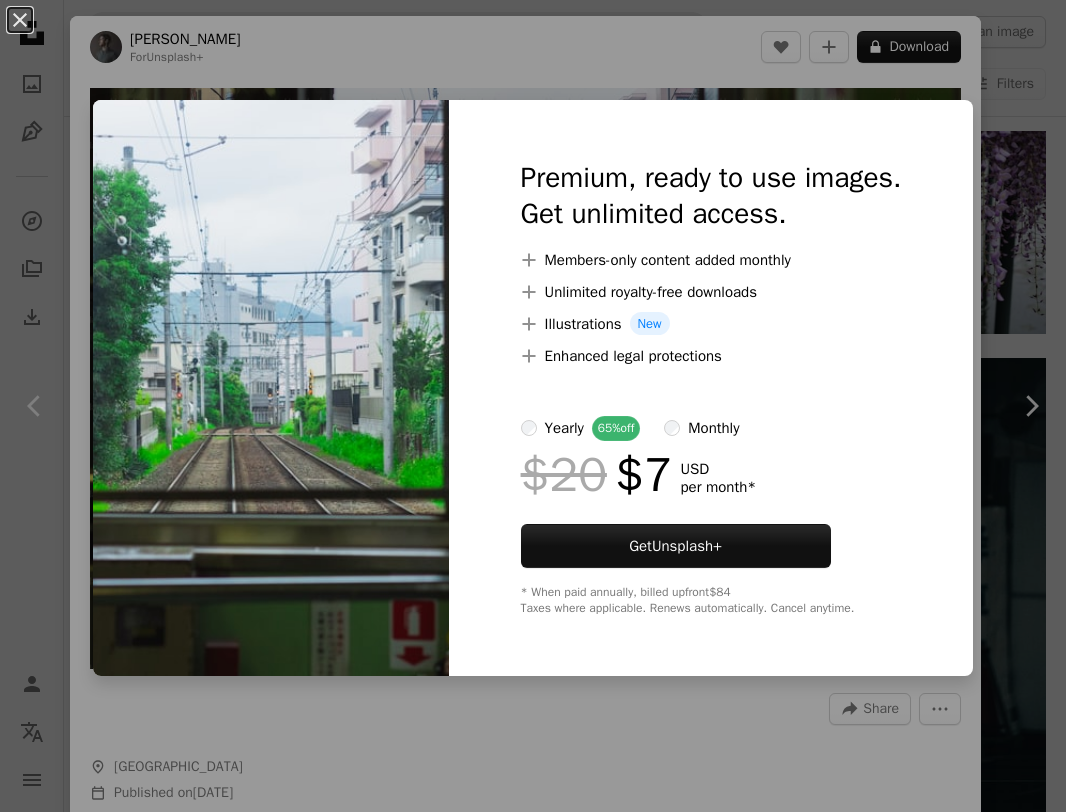 click on "monthly" at bounding box center [701, 428] 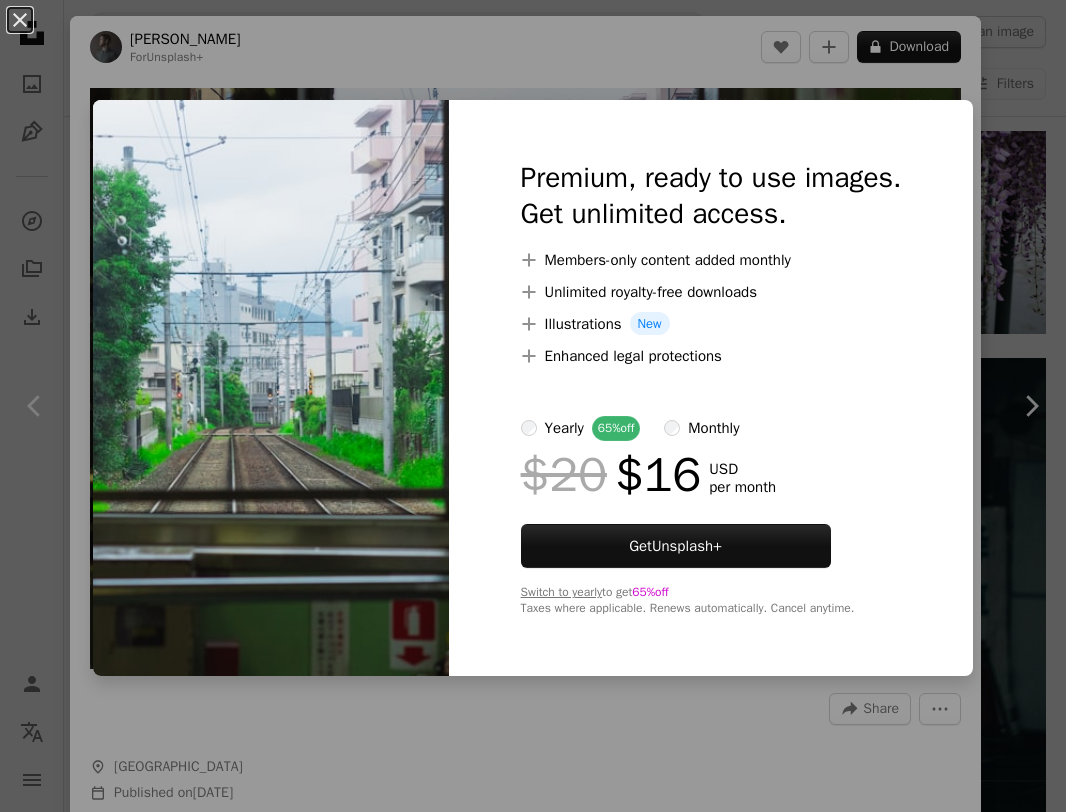 click on "monthly" at bounding box center (713, 428) 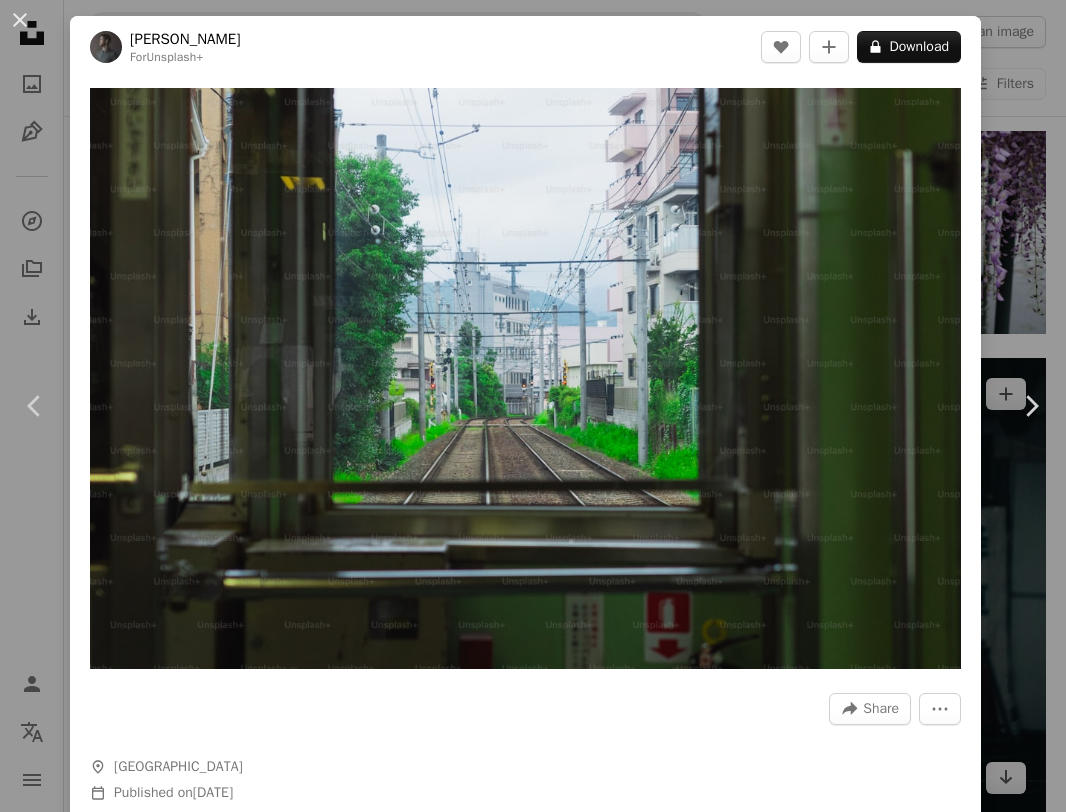 click on "An X shape Chevron left Chevron right [PERSON_NAME] For  Unsplash+ A heart A plus sign A lock Download Zoom in A forward-right arrow Share More Actions A map marker [GEOGRAPHIC_DATA] Calendar outlined Published on  [DATE] Camera RICOH IMAGING COMPANY, LTD., RICOH GR IIIx Safety Licensed under the  Unsplash+ License japan green tokyo [GEOGRAPHIC_DATA] photography japanese greenery downtown metro japanese culture japanese city japanese experience Public domain images From this series Chevron right Plus sign for Unsplash+ Plus sign for Unsplash+ Plus sign for Unsplash+ Plus sign for Unsplash+ Plus sign for Unsplash+ Plus sign for Unsplash+ Plus sign for Unsplash+ Plus sign for Unsplash+ Plus sign for Unsplash+ Related images Plus sign for Unsplash+ A heart A plus sign [PERSON_NAME] [PERSON_NAME] For  Unsplash+ A lock Download Plus sign for Unsplash+ A heart A plus sign [PERSON_NAME] For  Unsplash+ A lock Download Plus sign for Unsplash+ A heart A plus sign [PERSON_NAME] For  Unsplash+ A lock Download Plus sign for Unsplash+ A heart" at bounding box center [533, 406] 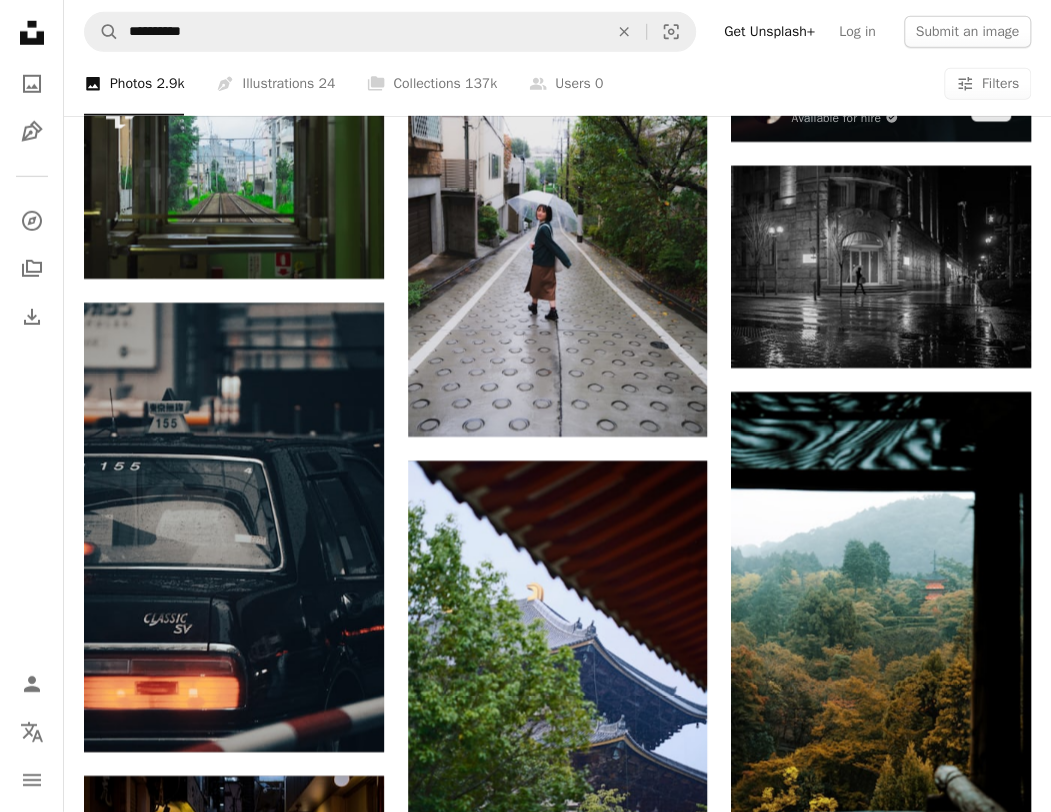 scroll, scrollTop: 30900, scrollLeft: 0, axis: vertical 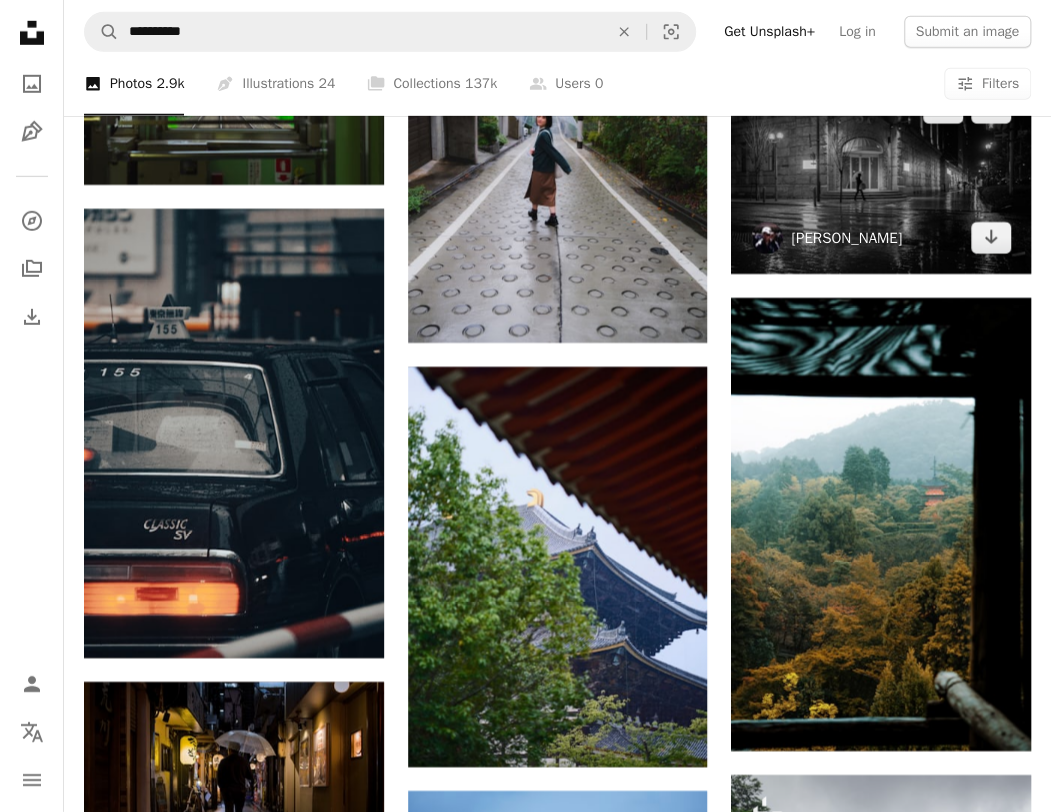 click on "[PERSON_NAME]" at bounding box center [846, 238] 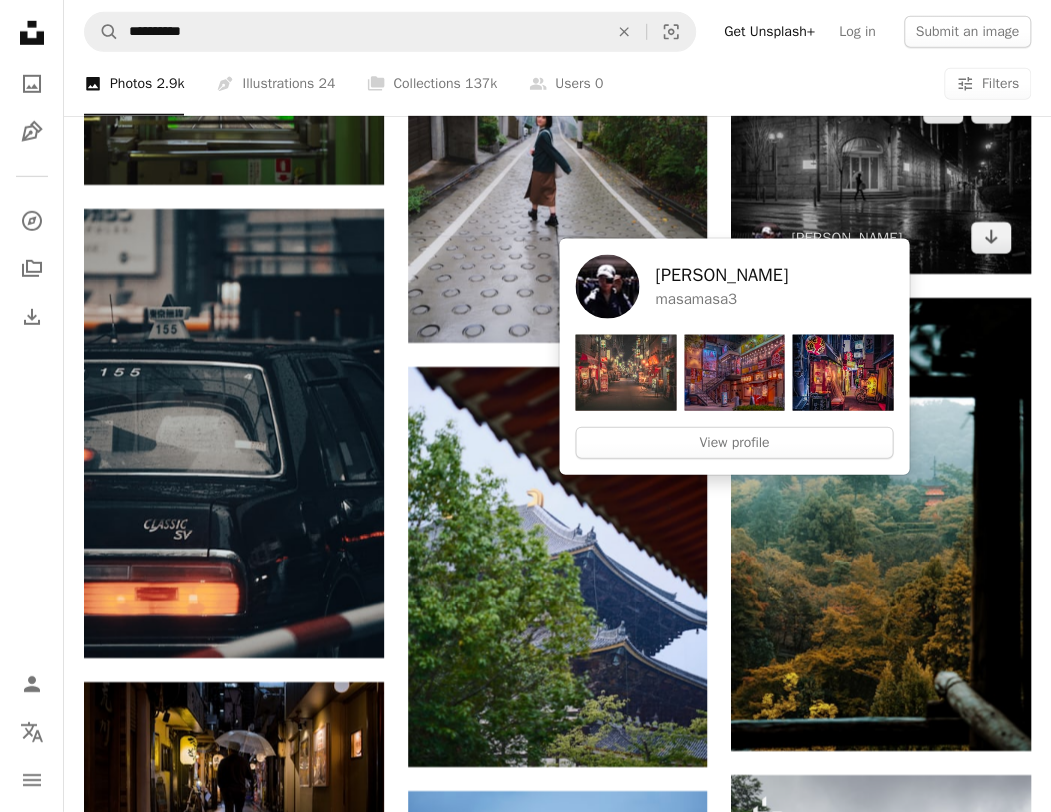 scroll, scrollTop: 0, scrollLeft: 0, axis: both 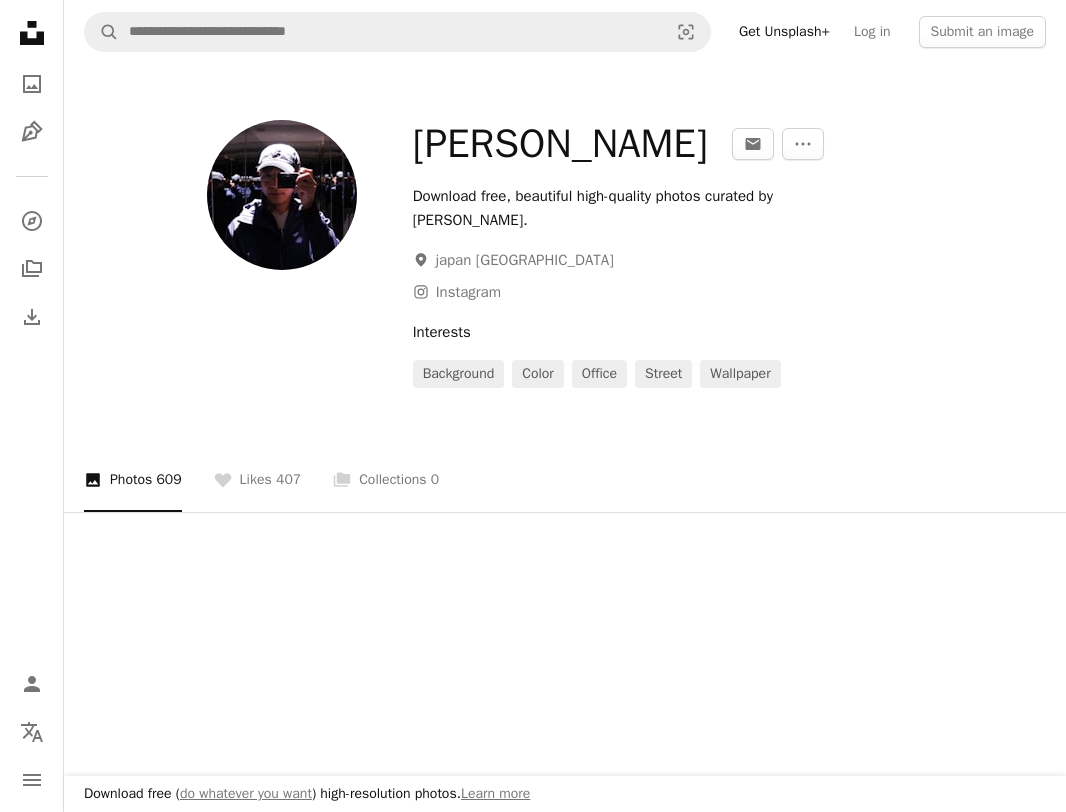 click on "[PERSON_NAME] An envelope More Actions" at bounding box center [729, 144] 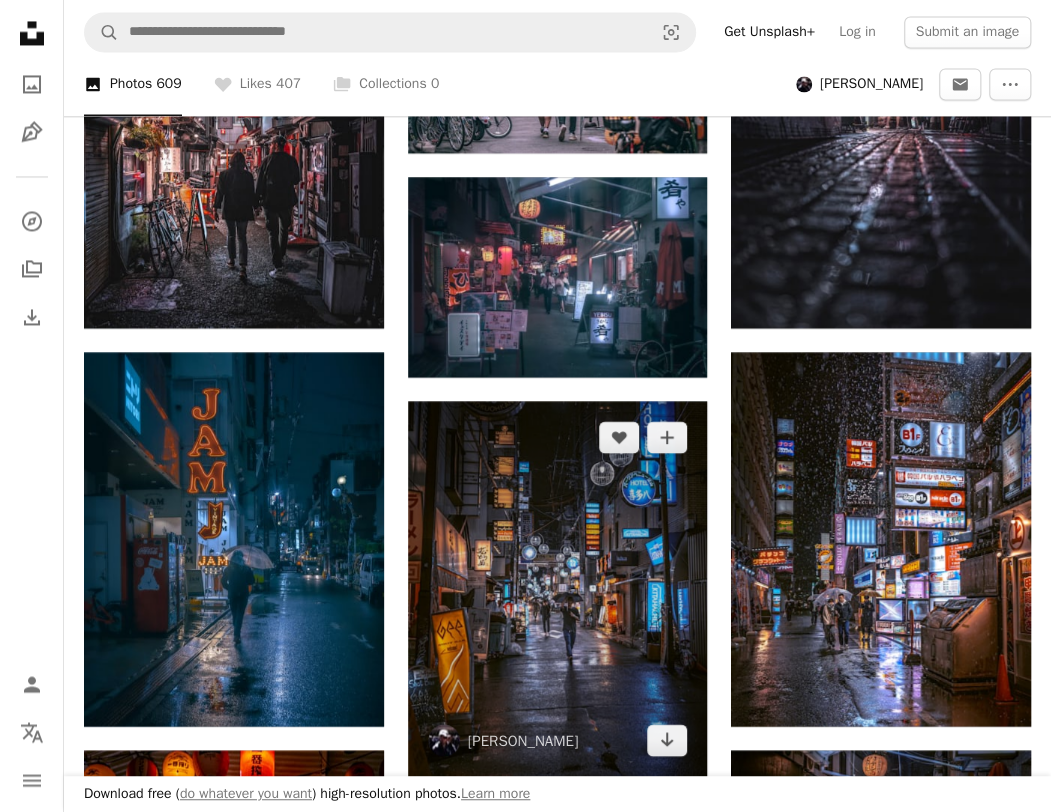 scroll, scrollTop: 1500, scrollLeft: 0, axis: vertical 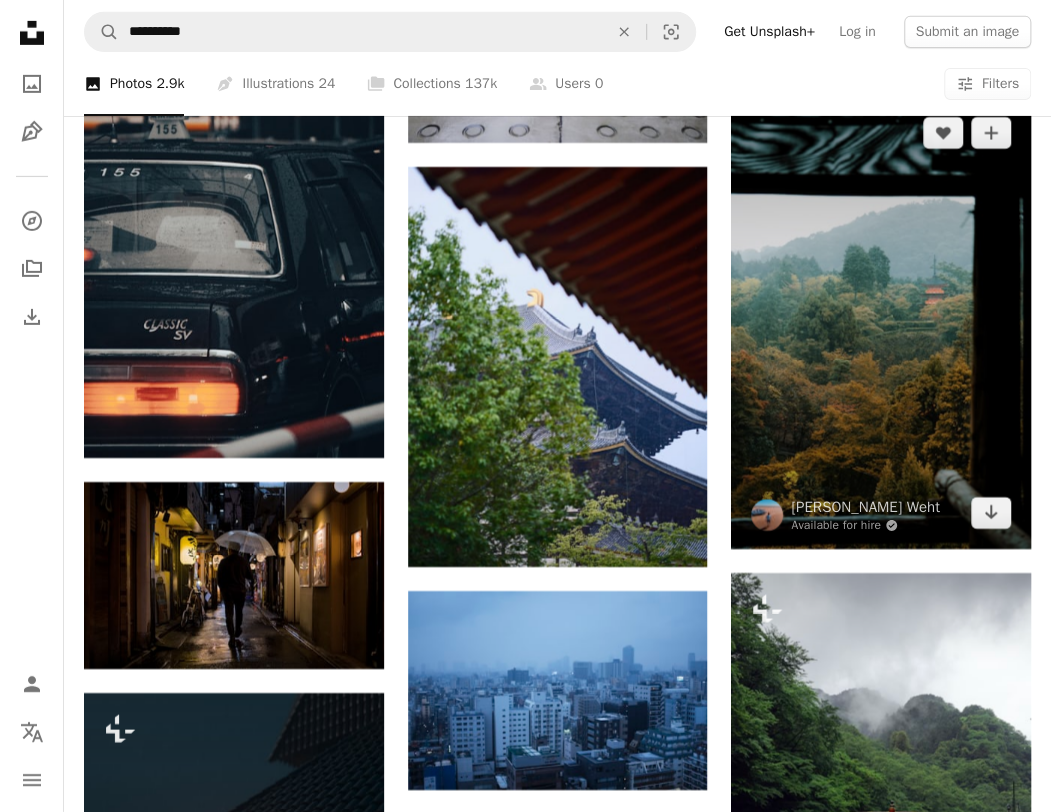click at bounding box center (881, 323) 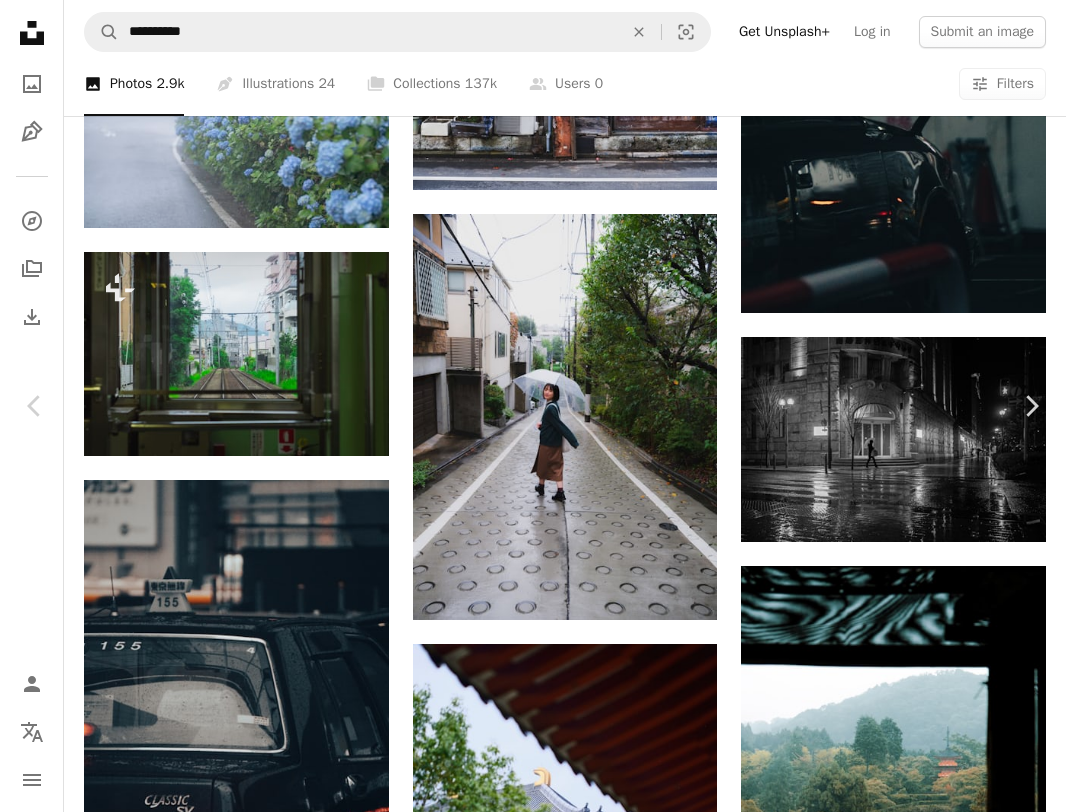 click on "An X shape Chevron left Chevron right [PERSON_NAME] Weht Available for hire A checkmark inside of a circle A heart A plus sign Download free Chevron down Zoom in Views 15,816 Downloads 90 A forward-right arrow Share Info icon Info More Actions A map marker [GEOGRAPHIC_DATA] Calendar outlined Published on  [DATE] Camera NIKON CORPORATION, NIKON D7000 Safety Free to use under the  Unsplash License forest travel japan mountains rain trees window temple view japanese asia rainy monk [GEOGRAPHIC_DATA] bosque land scenery weather rainforest Public domain images Browse premium related images on iStock  |  Save 20% with code UNSPLASH20 View more on iStock  ↗ Related images A heart A plus sign [PERSON_NAME] Available for hire A checkmark inside of a circle Arrow pointing down Plus sign for Unsplash+ A heart A plus sign [PERSON_NAME] For  Unsplash+ A lock Download A heart A plus sign [PERSON_NAME] N Arrow pointing down A heart A plus sign [PERSON_NAME] Arrow pointing down A heart A plus sign Nelemson [PERSON_NAME] Arrow pointing down A heart For" at bounding box center (533, 4584) 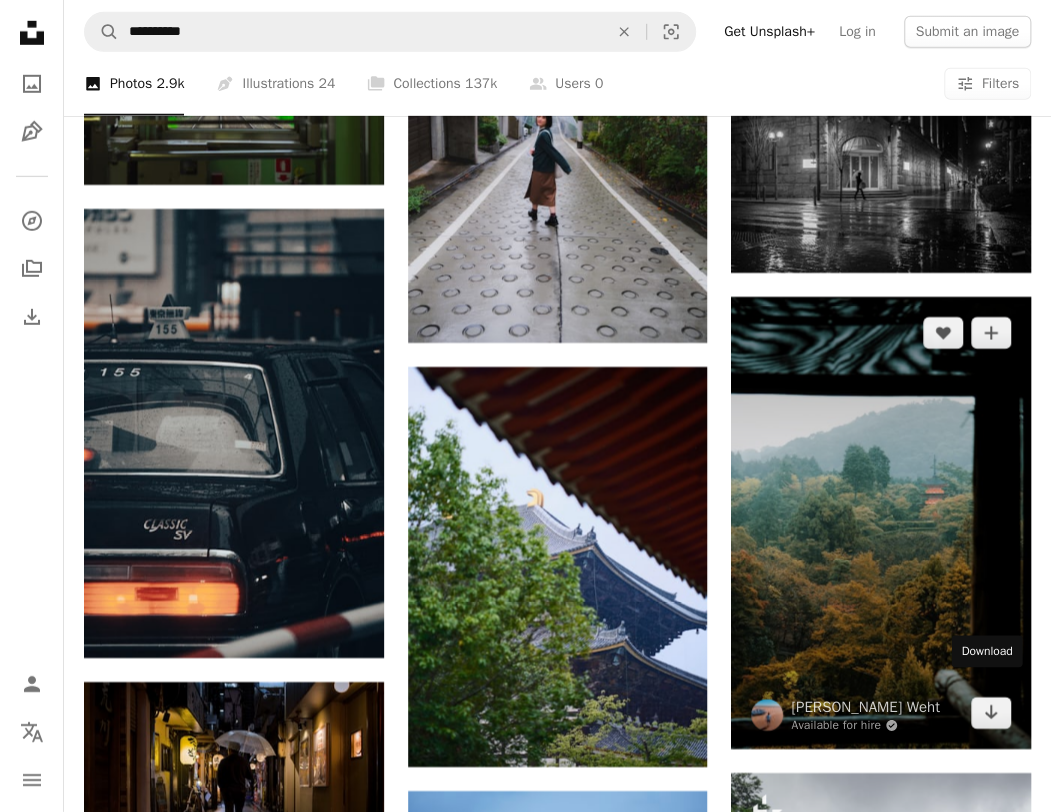 scroll, scrollTop: 30500, scrollLeft: 0, axis: vertical 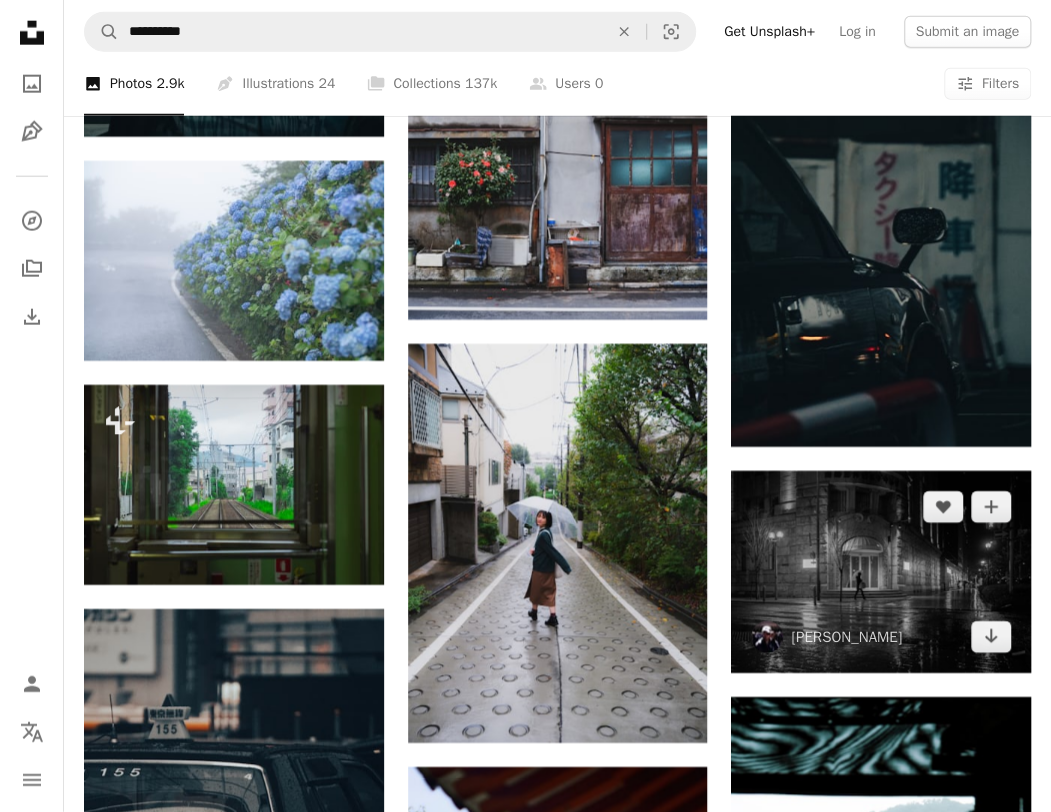 click at bounding box center (881, 572) 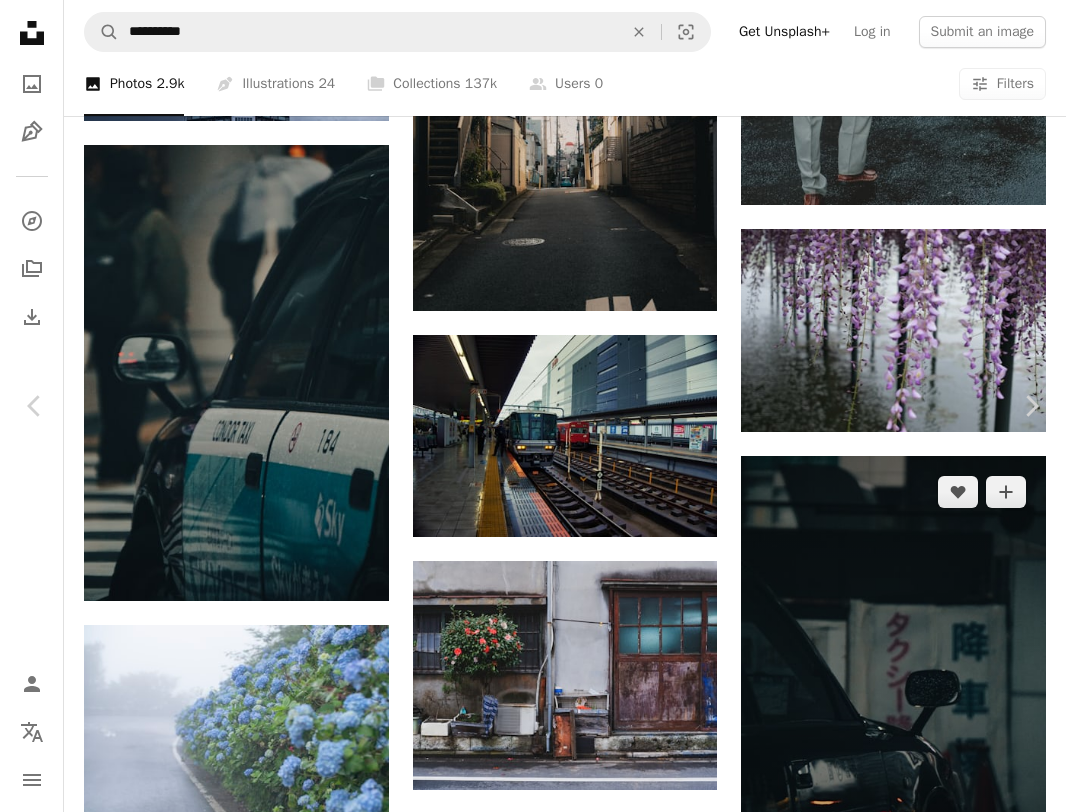 click on "An X shape Chevron left Chevron right [PERSON_NAME] masamasa3 A heart A plus sign Download free Chevron down Zoom in ––– ––  –– ––– –––– –––– ––– ––  –– ––– –––– –––– ––– ––  –– ––– –––– –––– A forward-right arrow Share Info icon Info More Actions –––   – –––  – – ––  – ––––. ––– ––– ––––  –––– ––– ––– – –––– –––– ––– –––   –––– –––– Browse premium related images on iStock  |  Save 20% with code UNSPLASH20 Related images A heart A plus sign [PERSON_NAME] Arrow pointing down A heart A plus sign [PERSON_NAME] Arrow pointing down A heart A plus sign [PERSON_NAME] Arrow pointing down A heart A plus sign [PERSON_NAME] for hire A checkmark inside of a circle Arrow pointing down A heart A plus sign [PERSON_NAME] [PERSON_NAME] Arrow pointing down A heart A plus sign [PERSON_NAME] For" at bounding box center [533, 5184] 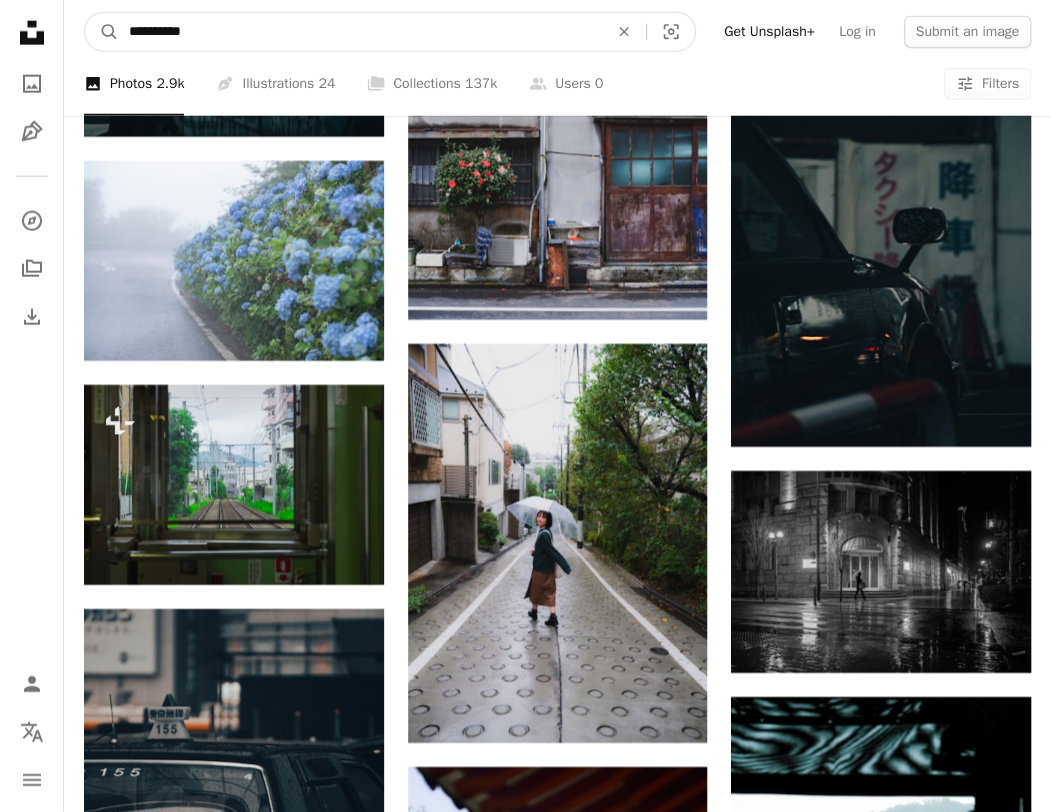 click on "**********" at bounding box center (360, 32) 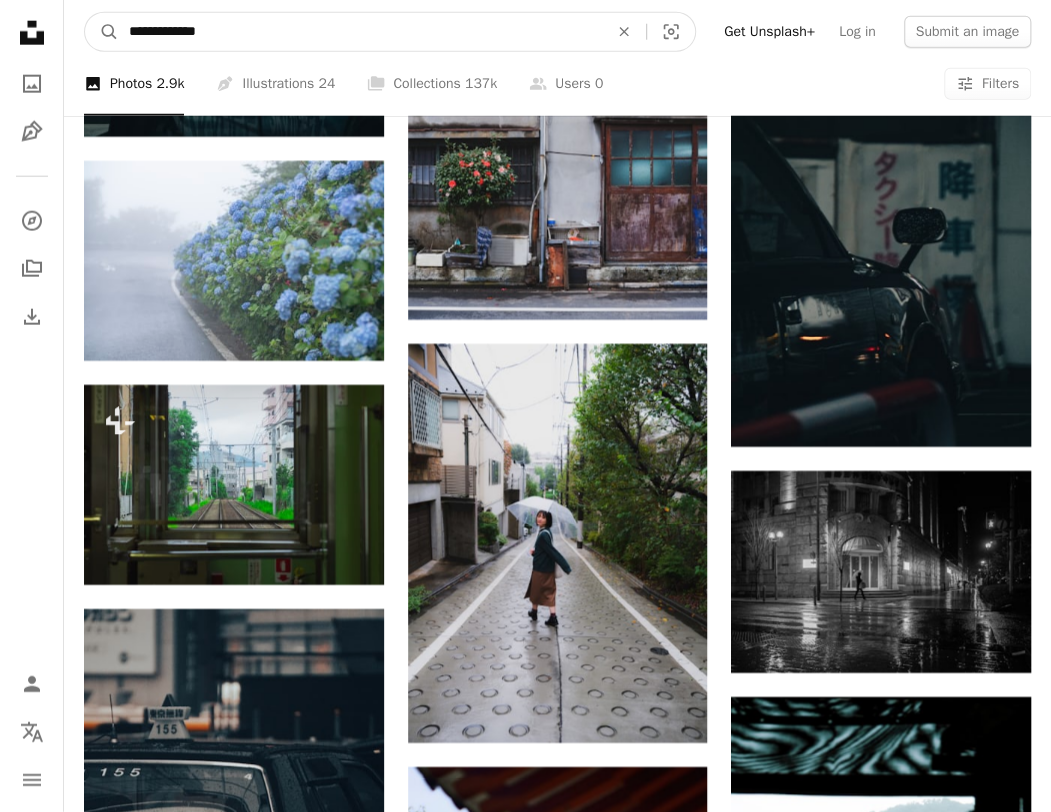 type on "**********" 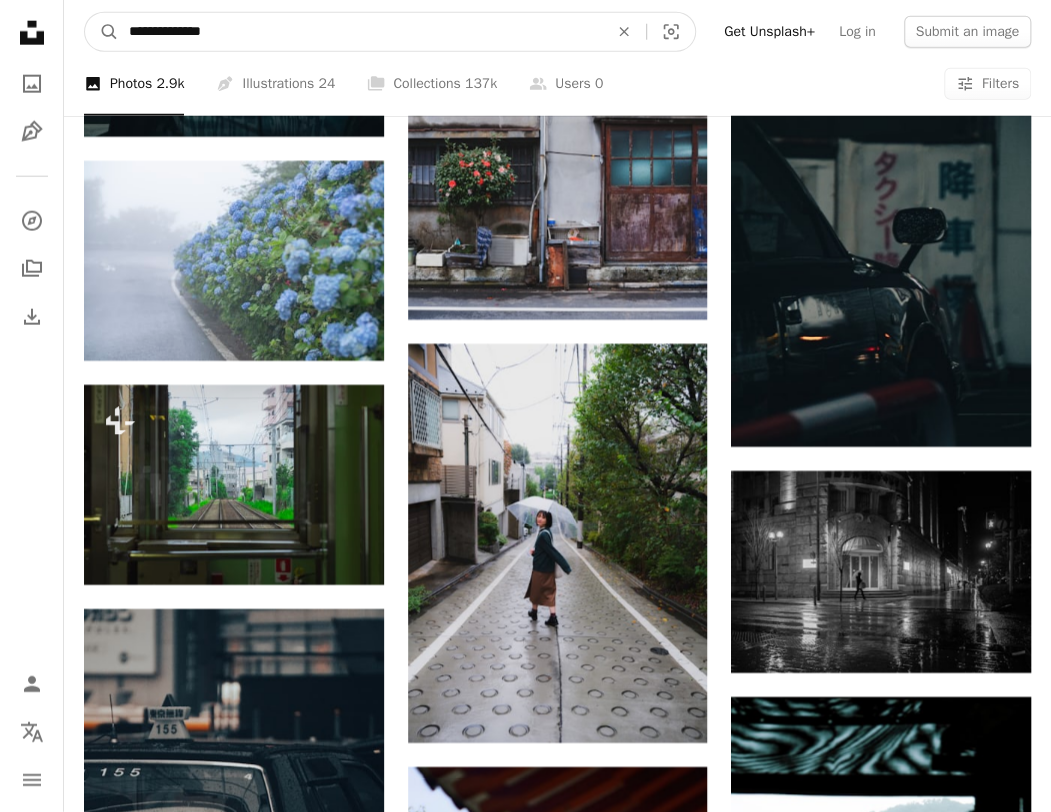 click on "A magnifying glass" at bounding box center (102, 32) 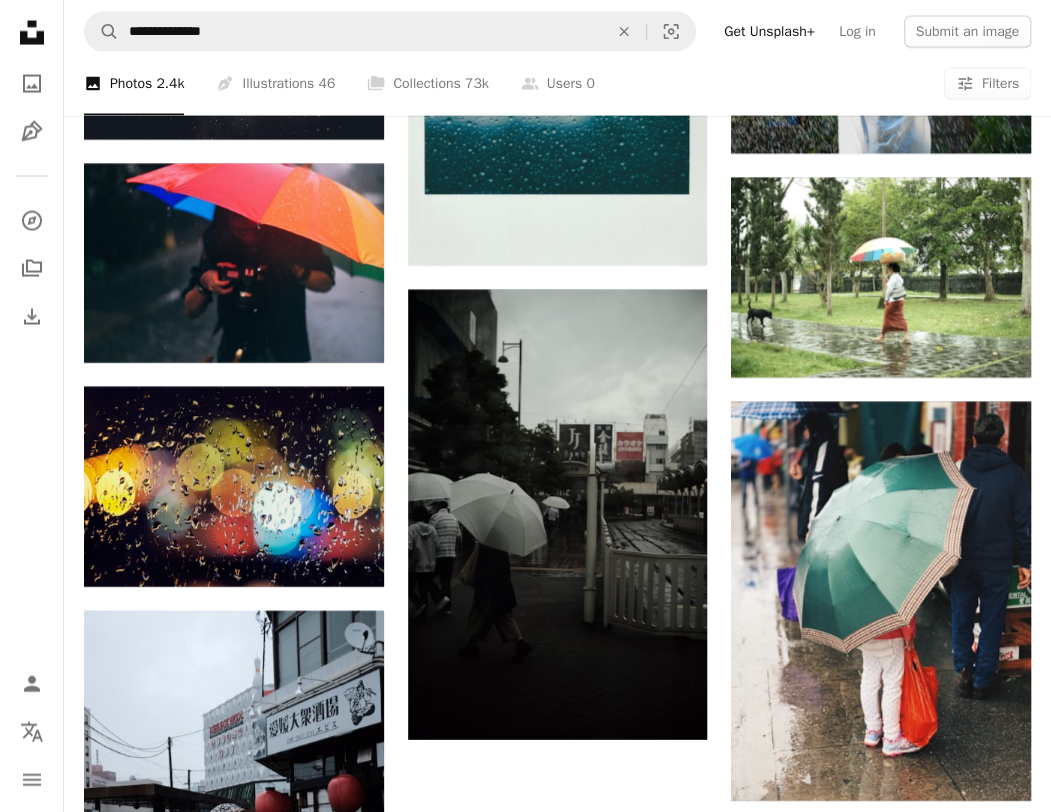 scroll, scrollTop: 1900, scrollLeft: 0, axis: vertical 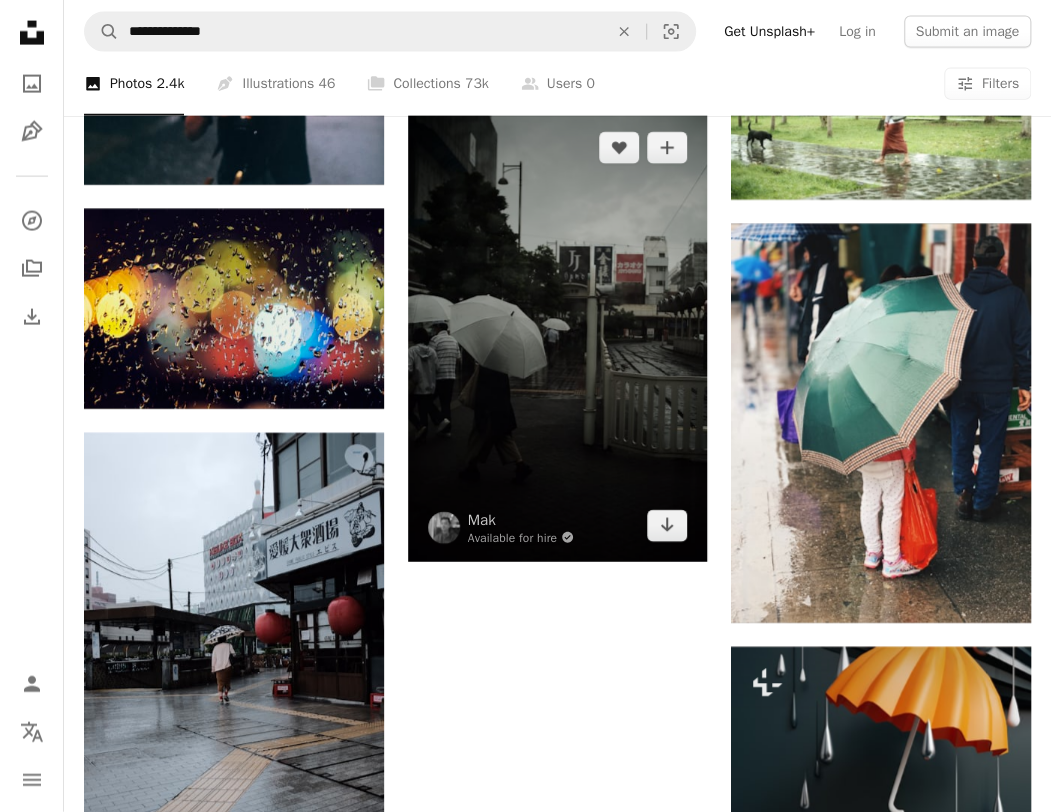 click at bounding box center [558, 337] 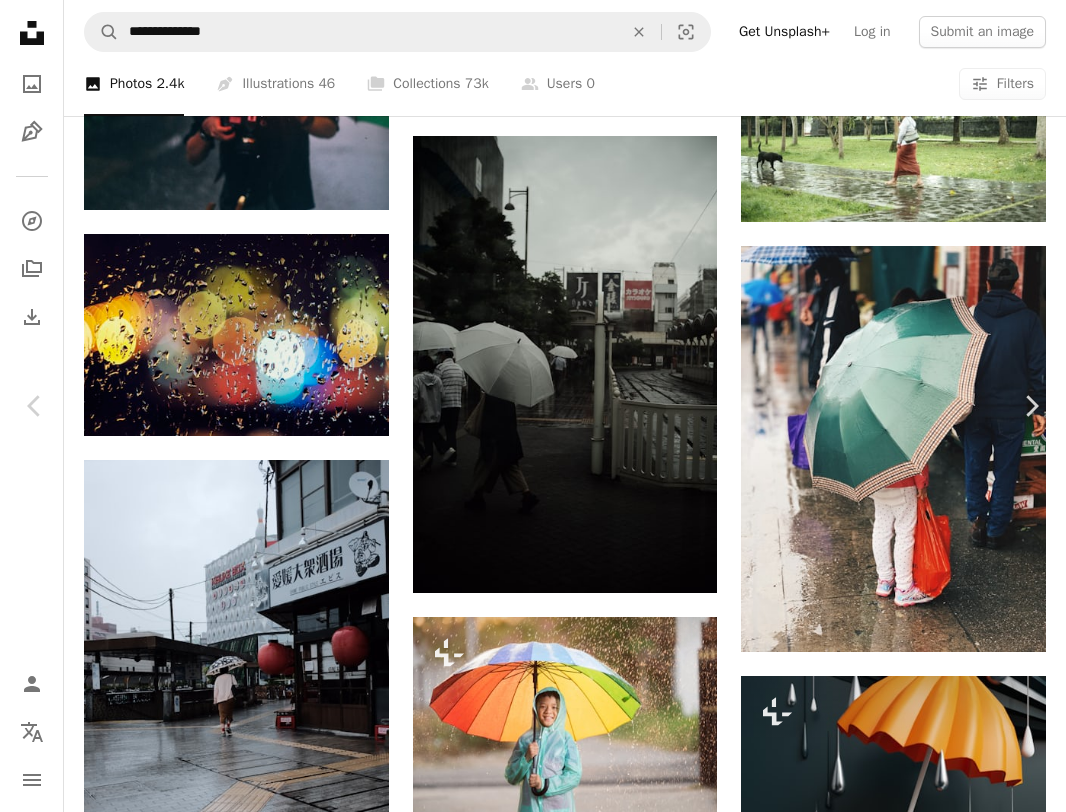 click on "An X shape Chevron left Chevron right Mak Available for hire A checkmark inside of a circle A heart A plus sign Download free Chevron down Zoom in Views 8,113 Downloads 51 A forward-right arrow Share Info icon Info More Actions Calendar outlined Published on  [DATE] Camera FUJIFILM, X-T20 Safety Free to use under the  Unsplash License building city human people grey urban path town umbrella pedestrian canopy metropolis Free pictures Browse premium related images on iStock  |  Save 20% with code UNSPLASH20 View more on iStock  ↗ Related images A heart A plus sign Mak Available for hire A checkmark inside of a circle Arrow pointing down Plus sign for Unsplash+ A heart A plus sign [PERSON_NAME] For  Unsplash+ A lock Download A heart A plus sign Mak Available for hire A checkmark inside of a circle Arrow pointing down Plus sign for Unsplash+ A heart A plus sign [PERSON_NAME] For  Unsplash+ A lock Download A heart A plus sign [PERSON_NAME] Arrow pointing down A heart A plus sign Mak Available for hire Mak" at bounding box center [533, 5087] 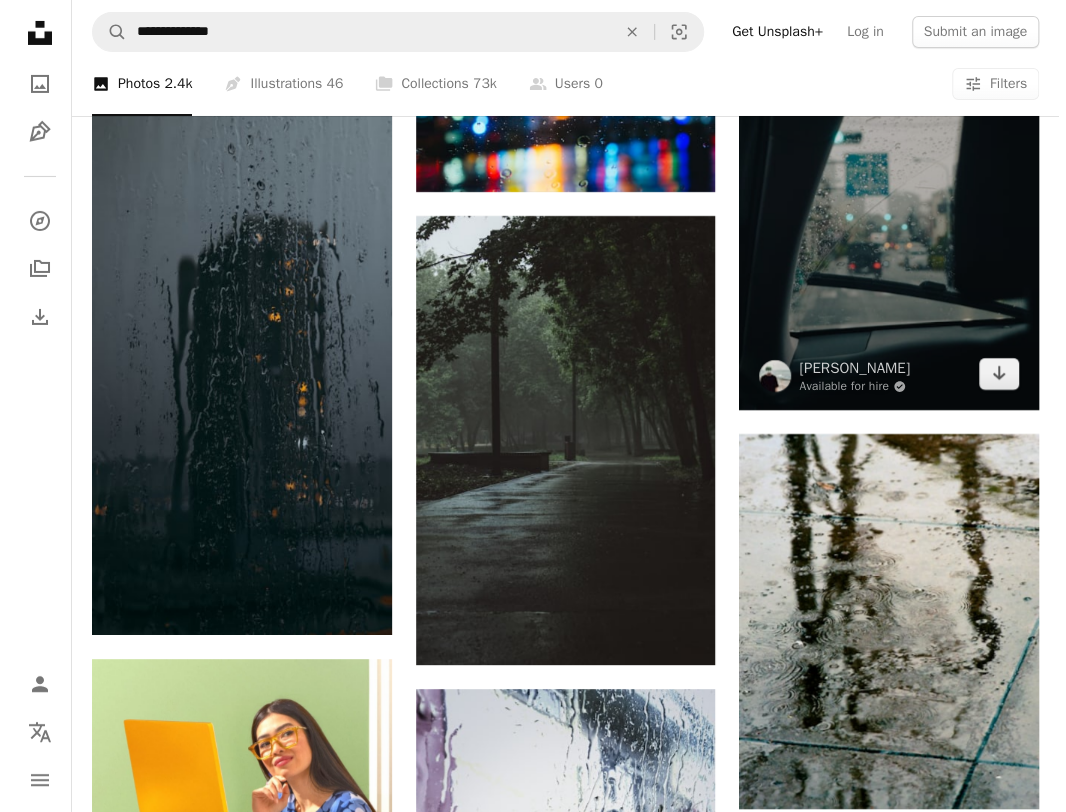 scroll, scrollTop: 2900, scrollLeft: 0, axis: vertical 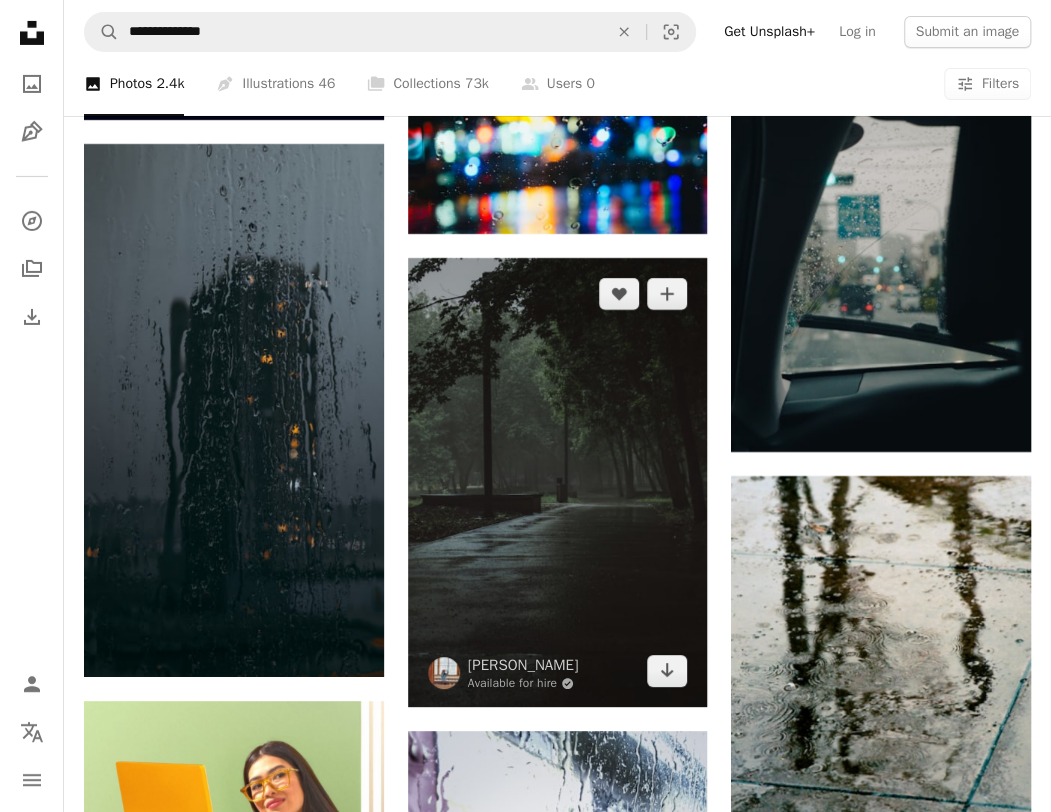 click at bounding box center (558, 483) 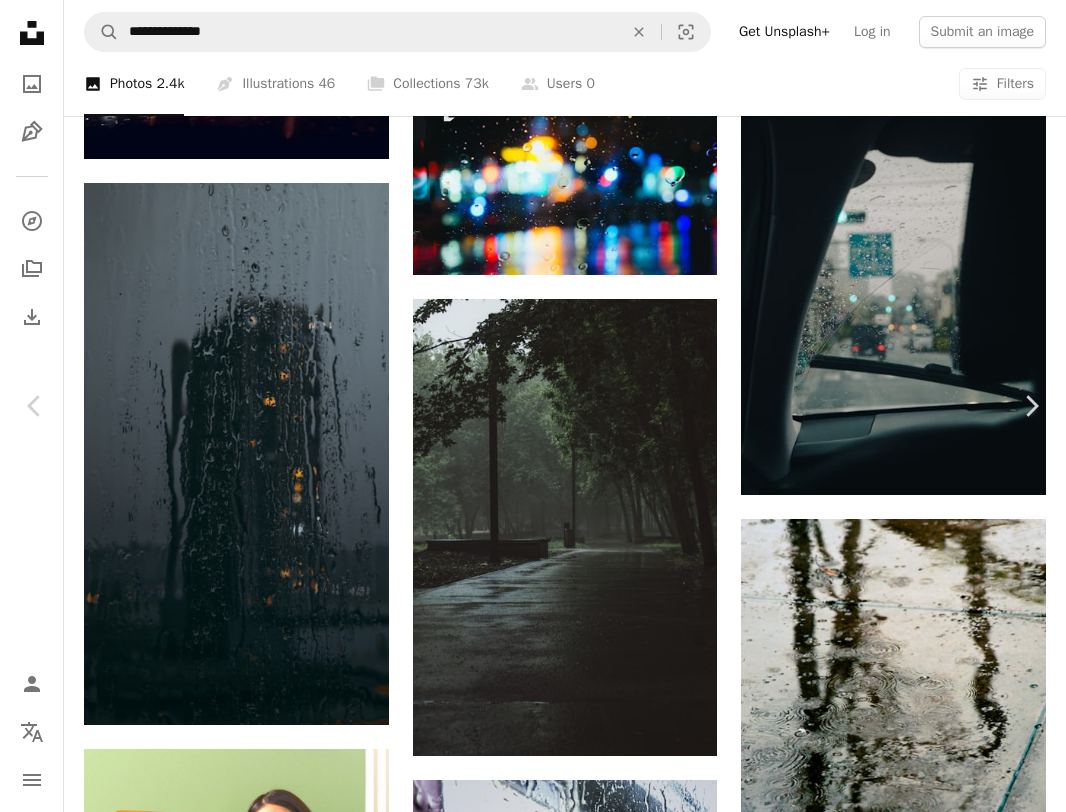 click at bounding box center (525, 4087) 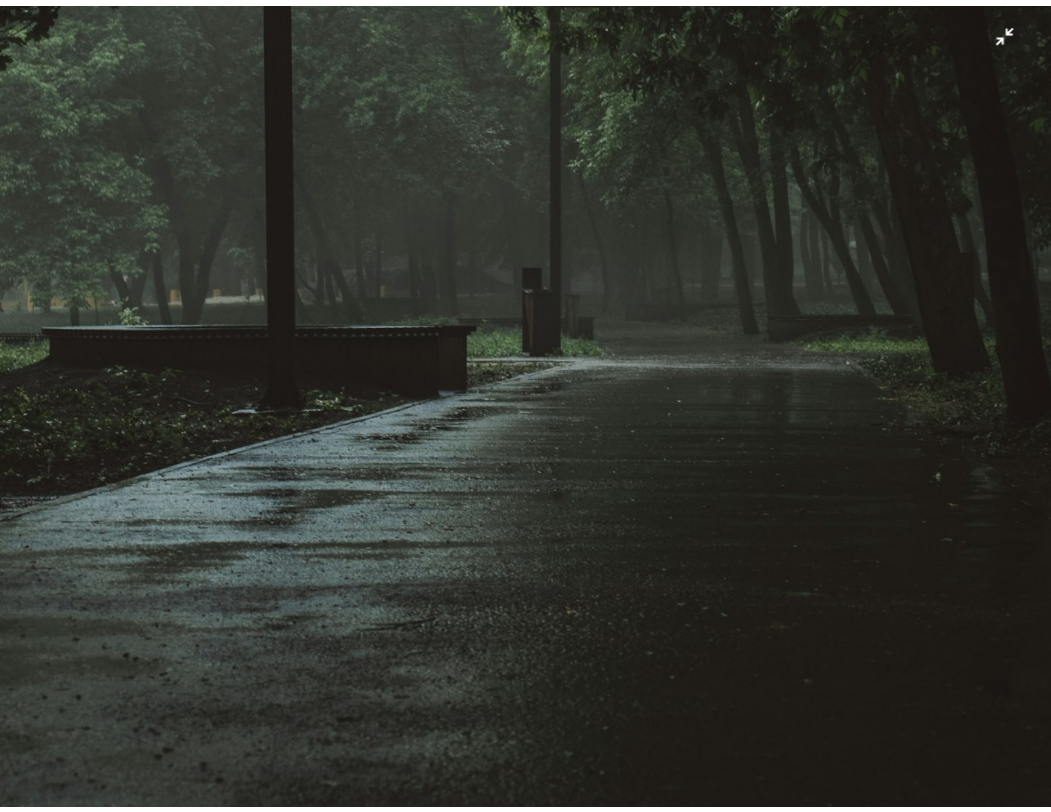 scroll, scrollTop: 500, scrollLeft: 0, axis: vertical 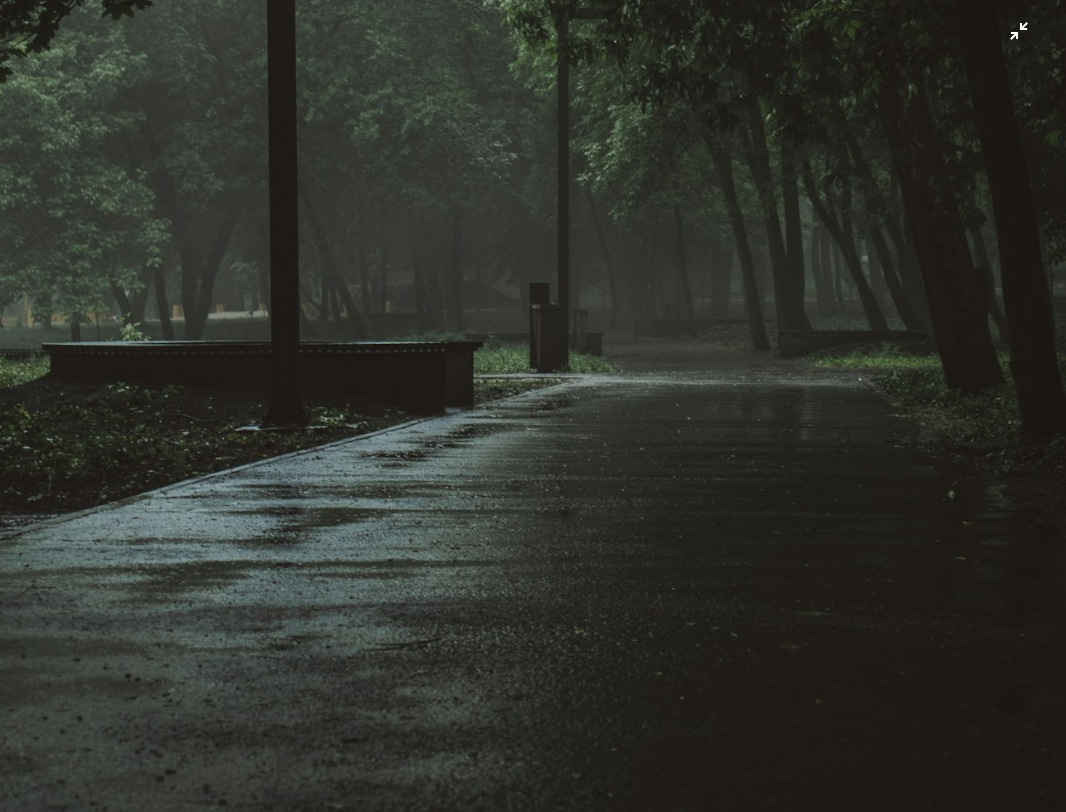 click at bounding box center [533, 300] 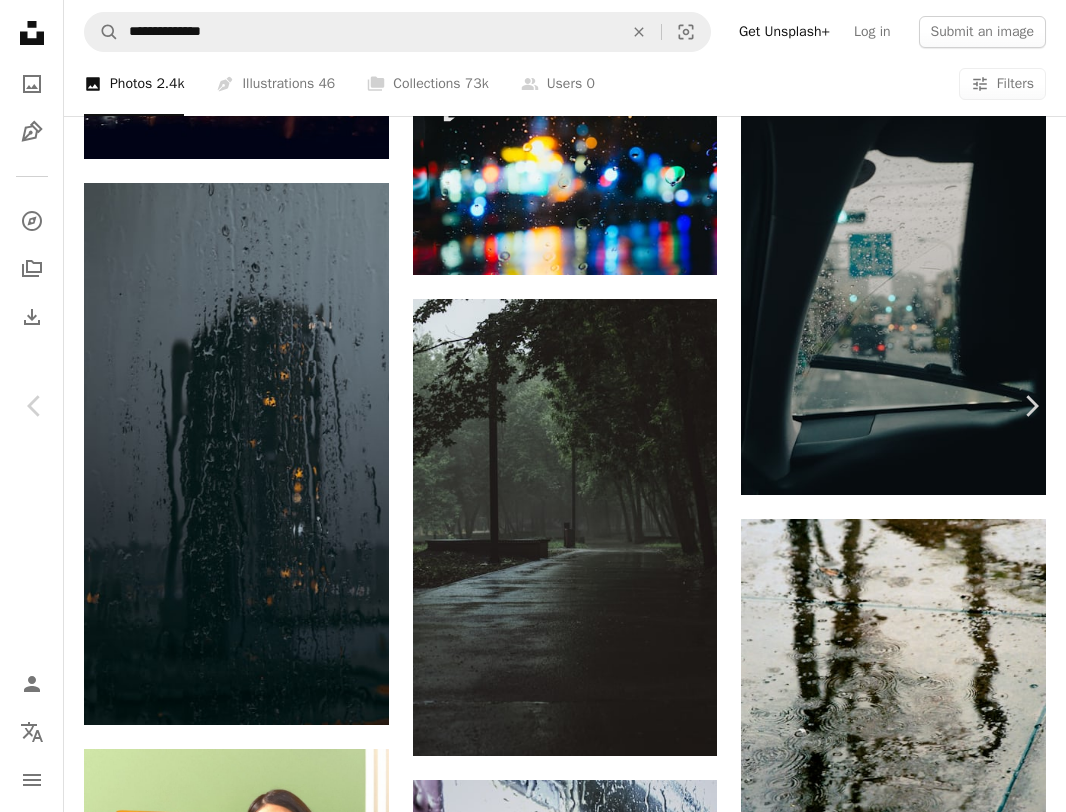 click on "Download free" at bounding box center [871, 3728] 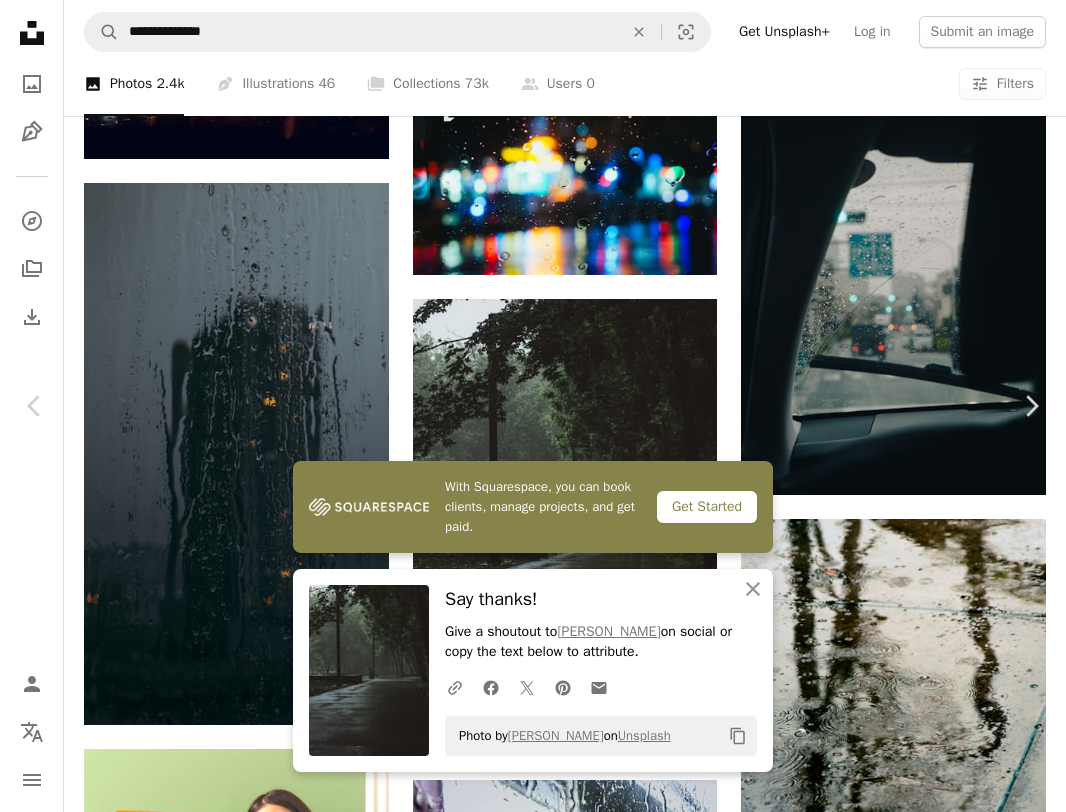 click on "An X shape Chevron left Chevron right With Squarespace, you can book clients, manage projects, and get paid. Get Started An X shape Close Say thanks! Give a shoutout to  [PERSON_NAME]  on social or copy the text below to attribute. A URL sharing icon (chains) Facebook icon X (formerly Twitter) icon Pinterest icon An envelope Photo by  [PERSON_NAME]  on  Unsplash
Copy content [PERSON_NAME] Available for hire A checkmark inside of a circle A heart A plus sign Download free Chevron down Zoom in Views 14,523 Downloads 173 A forward-right arrow Share Info icon Info More Actions A map marker Kharkiv, [GEOGRAPHIC_DATA] Calendar outlined Published on  [DATE] Camera Canon, EOS M50 Safety Free to use under the  Unsplash License plant light grey weather fog ukraine sunlight outdoors mist vegetation tree trunk flare kharkiv Free stock photos Browse premium related images on iStock  |  Save 20% with code UNSPLASH20 View more on iStock  ↗ Related images A heart A plus sign kangjia song Arrow pointing down A heart A plus sign" at bounding box center (533, 4087) 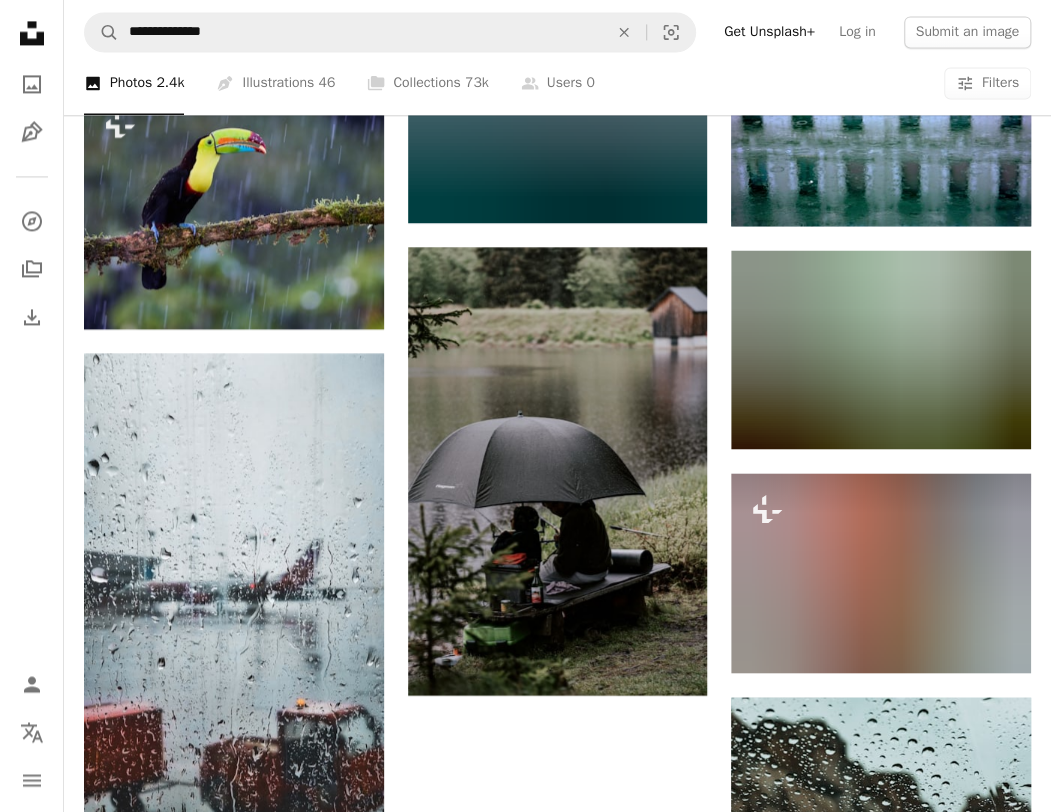 scroll, scrollTop: 4400, scrollLeft: 0, axis: vertical 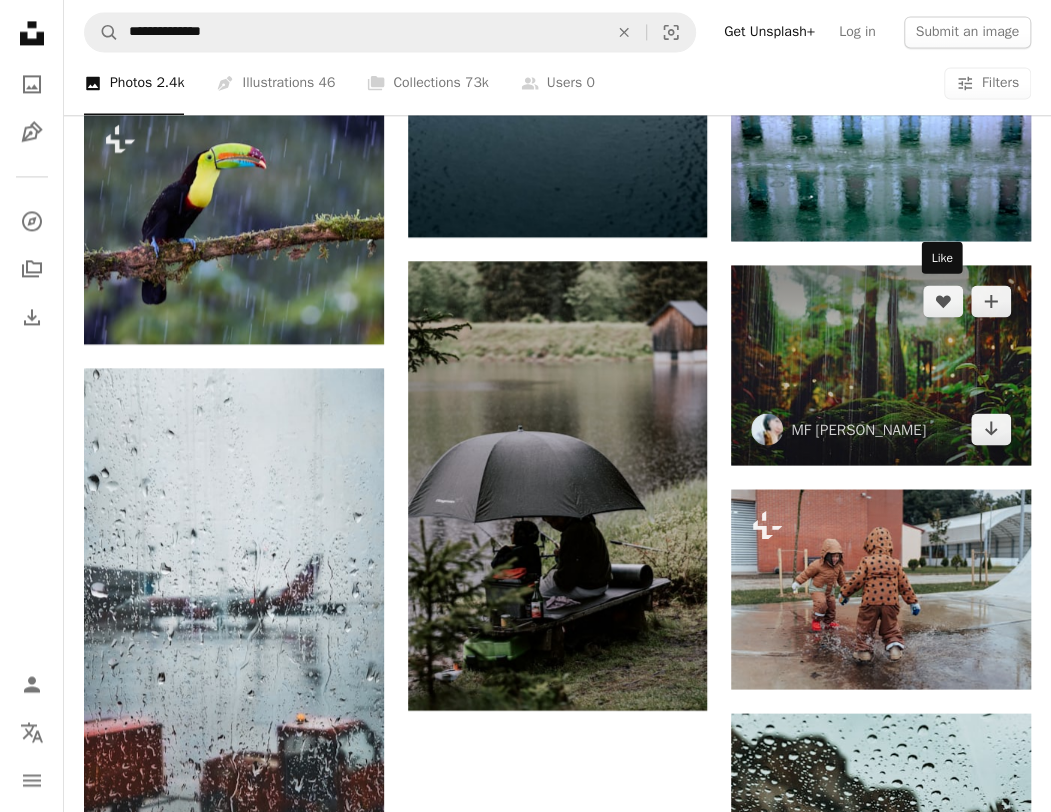 click at bounding box center [881, 365] 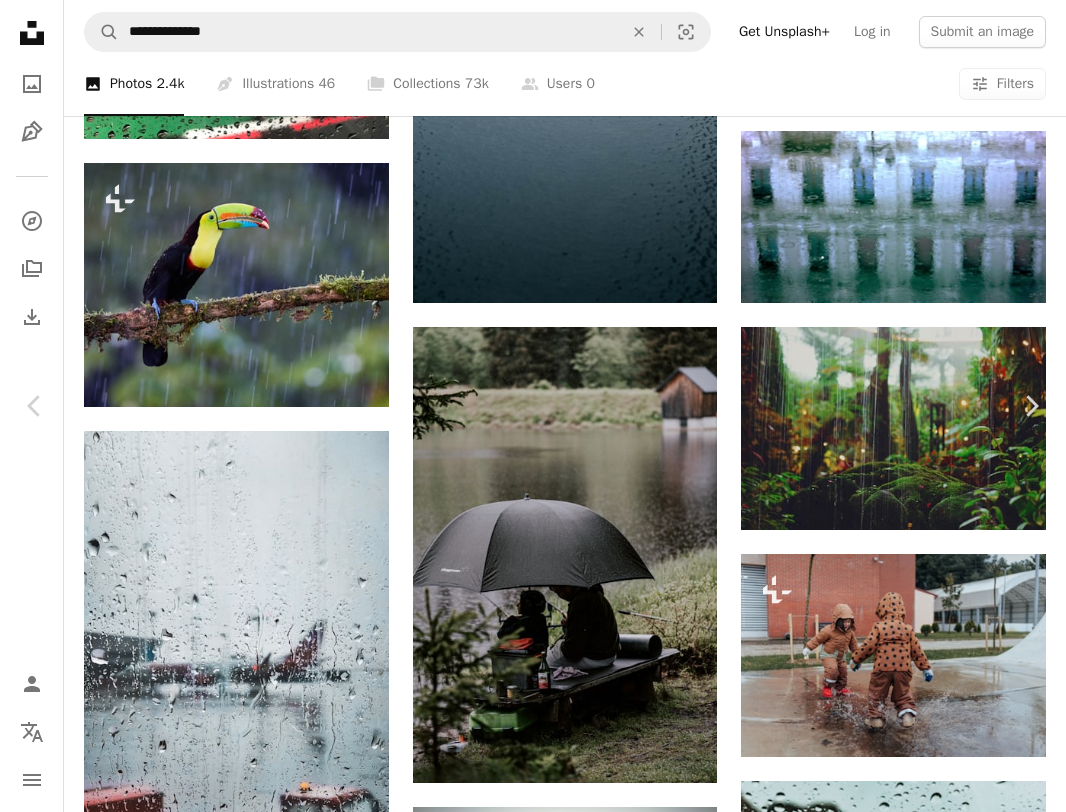 click at bounding box center [525, 5454] 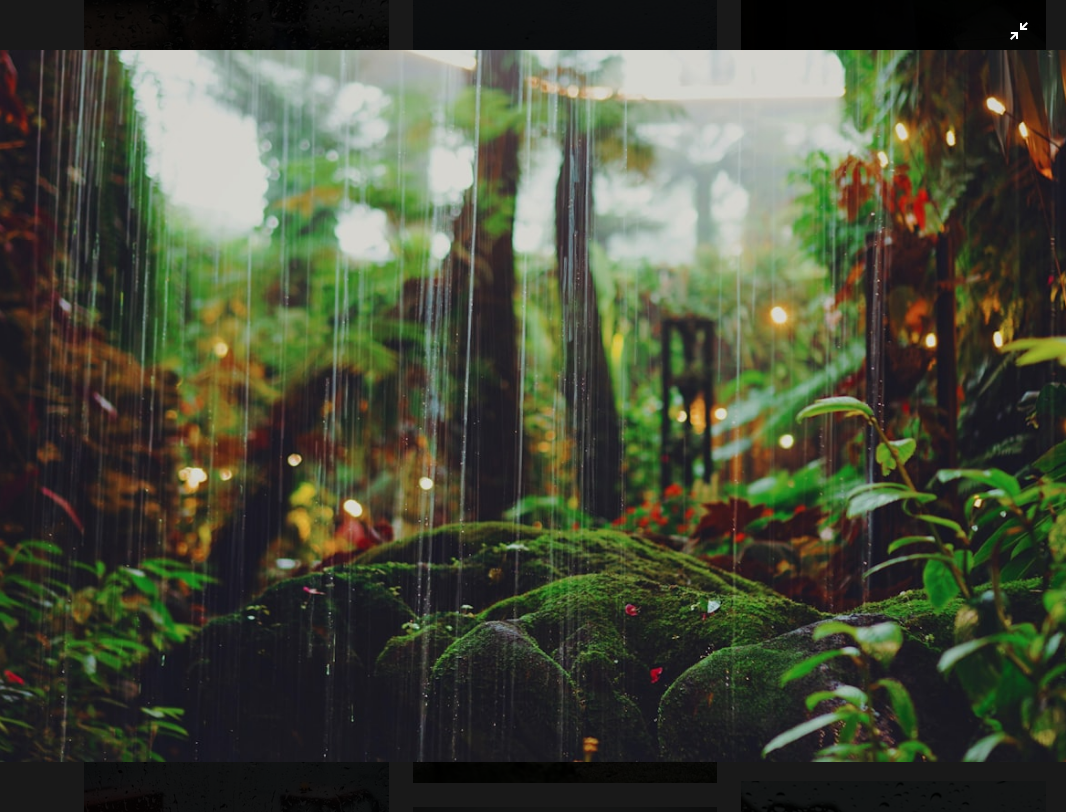 click at bounding box center (533, 406) 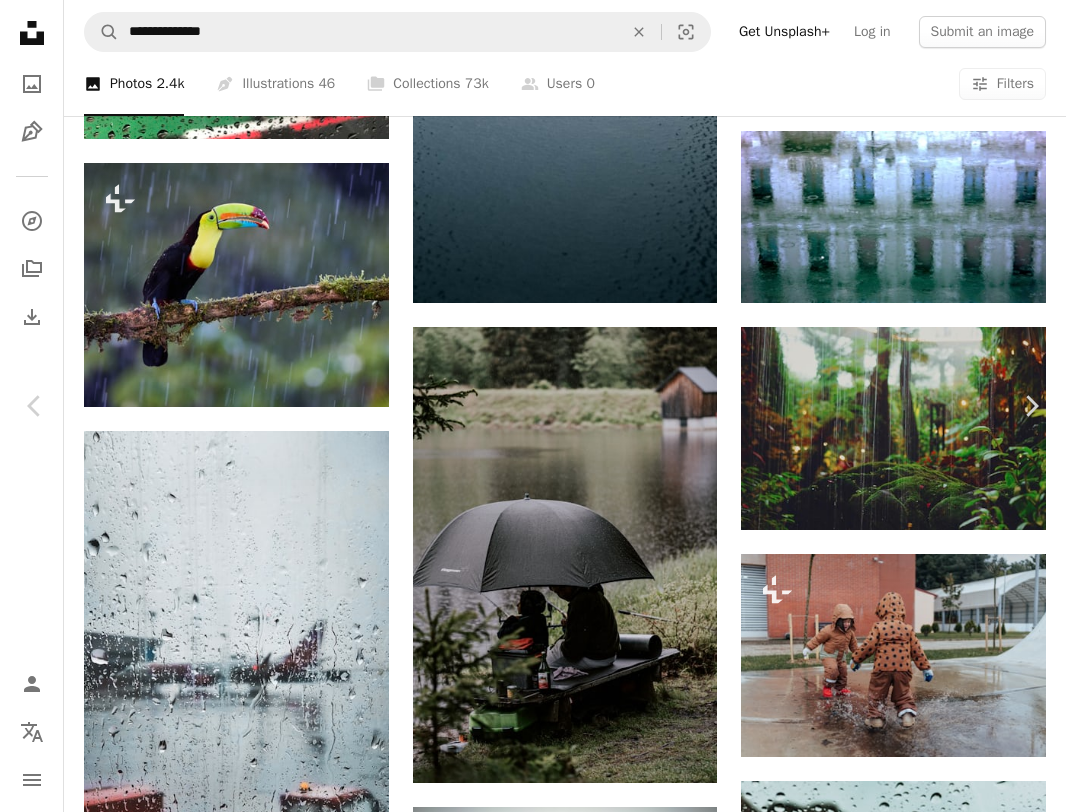 click at bounding box center (525, 5454) 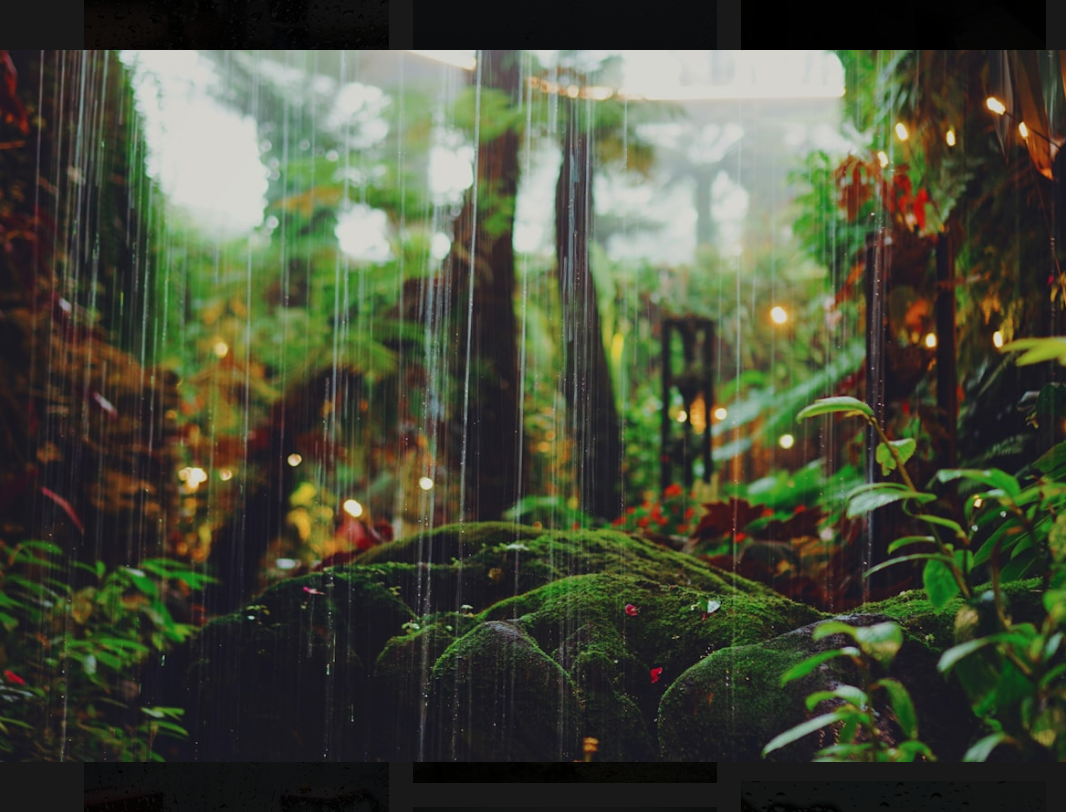 click at bounding box center [533, 406] 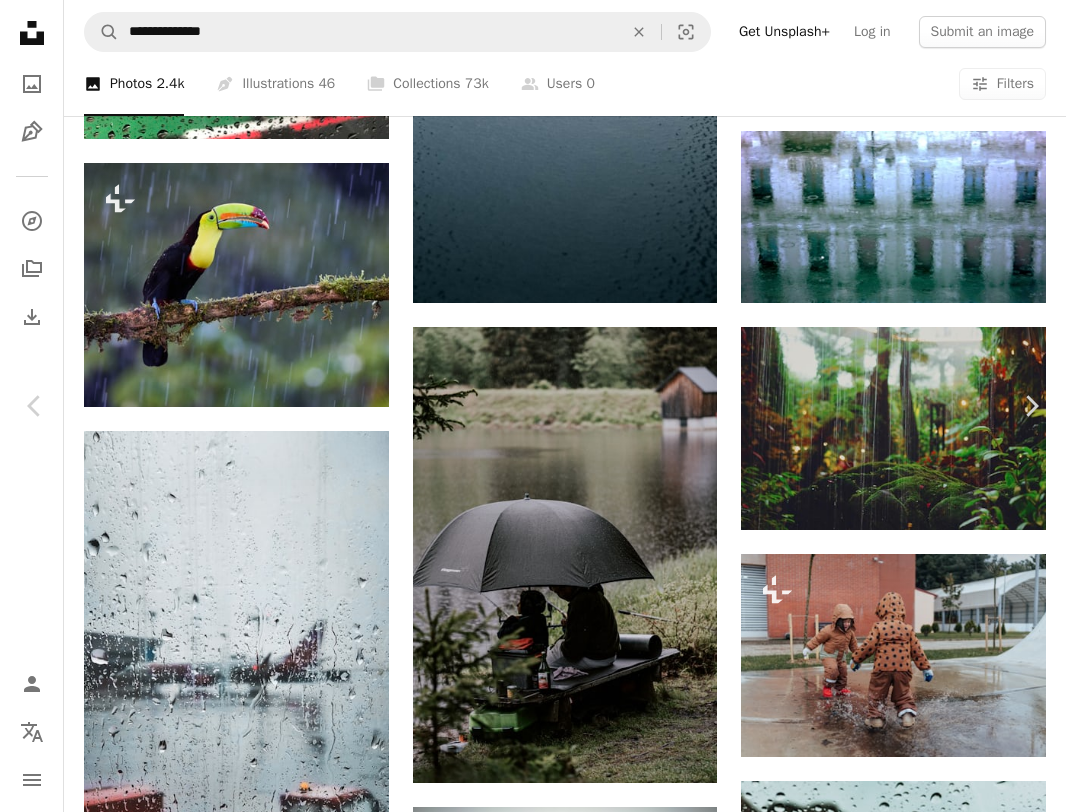 click on "Download free" at bounding box center (871, 5123) 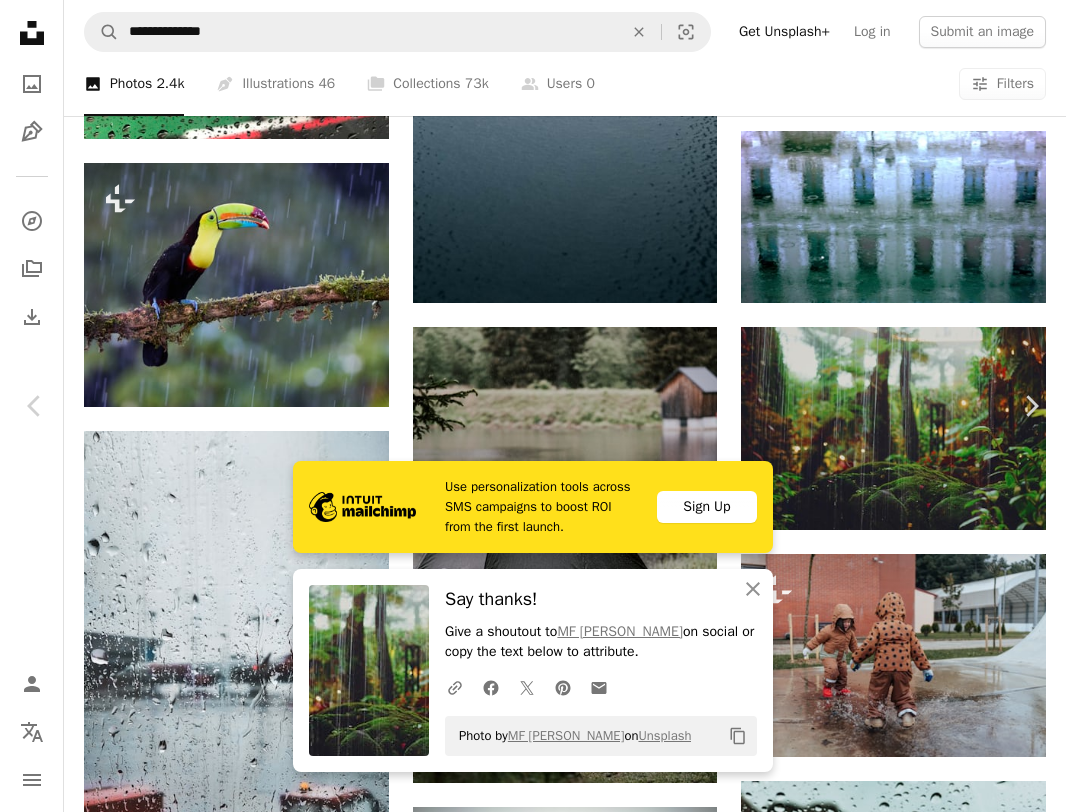 click on "An X shape Chevron left Chevron right Use personalization tools across SMS campaigns to boost ROI from the first launch. Sign Up An X shape Close Say thanks! Give a shoutout to  MF [PERSON_NAME]  on social or copy the text below to attribute. A URL sharing icon (chains) Facebook icon X (formerly Twitter) icon Pinterest icon An envelope Photo by  MF [PERSON_NAME]  on  Unsplash
Copy content MF [PERSON_NAME] A heart A plus sign Download free Chevron down Zoom in Views 288,365 Downloads 2,605 A forward-right arrow Share Info icon Info More Actions The Cloud Forest A map marker Gardens by the Bay, [GEOGRAPHIC_DATA] Calendar outlined Published on  [DATE] Camera SONY, ILCE-7M2 Safety Free to use under the  Unsplash License forest land animal green bird plant light singapore scenery leaf jungle rainforest outdoors vegetation woodland flare gardens by the bay grove Free pictures Browse premium related images on iStock  |  Save 20% with code UNSPLASH20 View more on iStock  ↗ Related images A heart A plus sign For" at bounding box center (533, 5482) 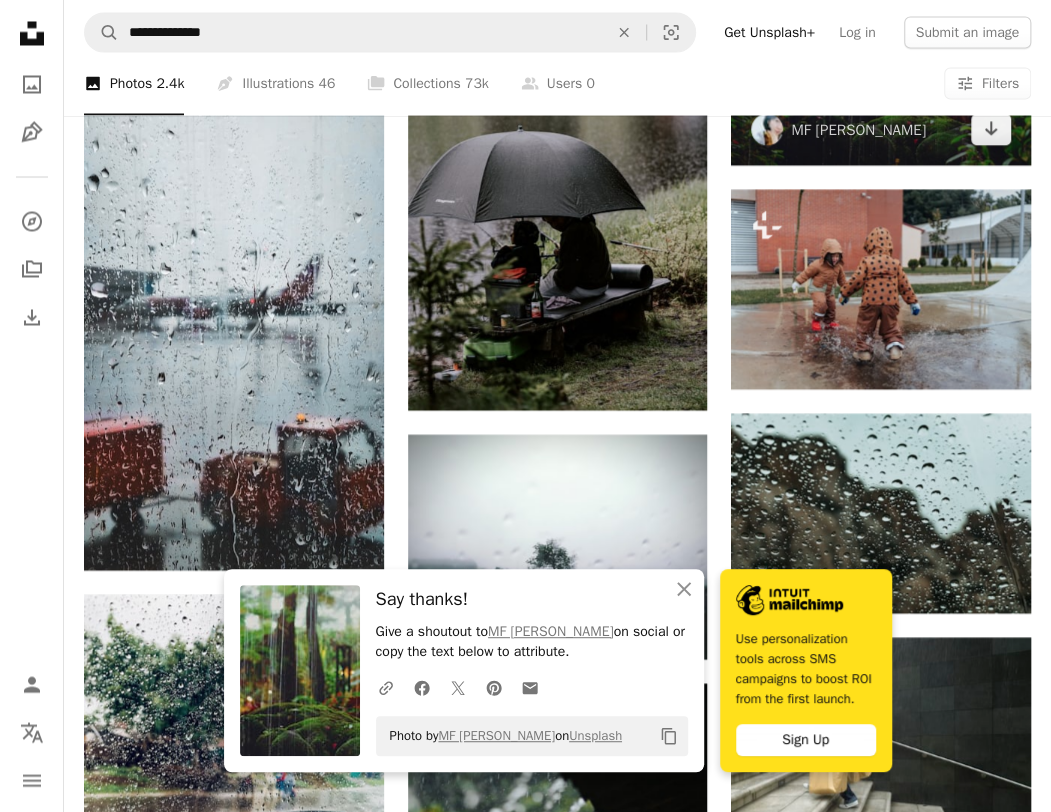 scroll, scrollTop: 4900, scrollLeft: 0, axis: vertical 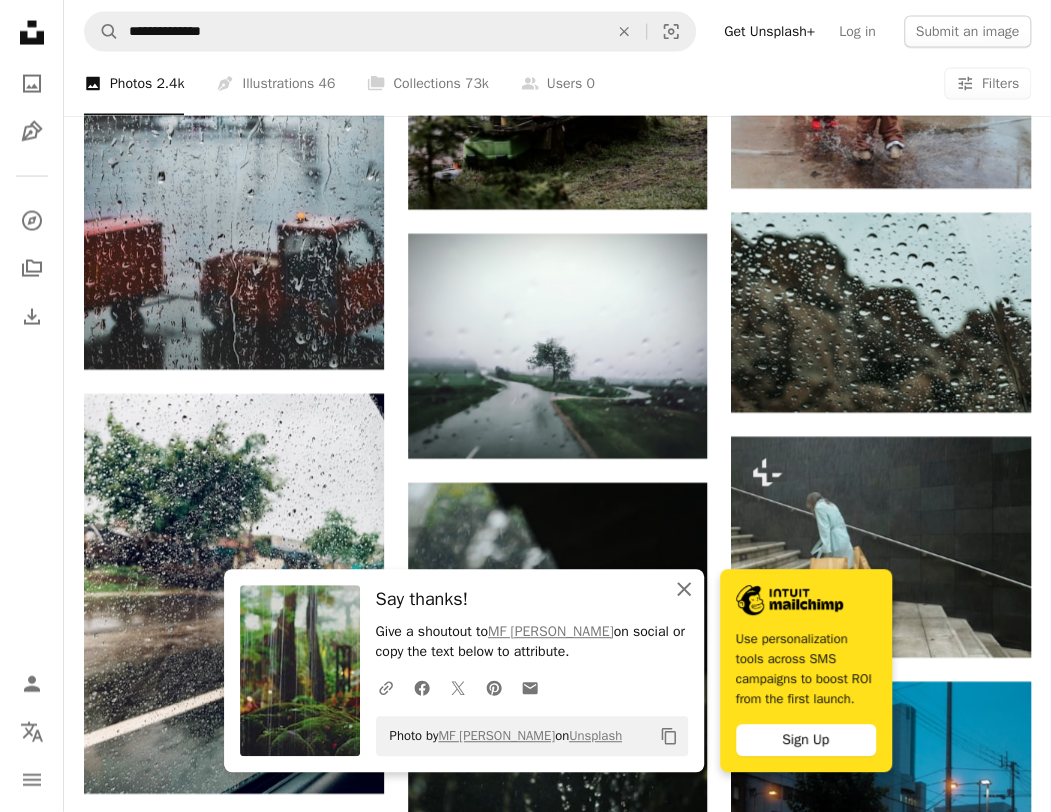 click on "An X shape" 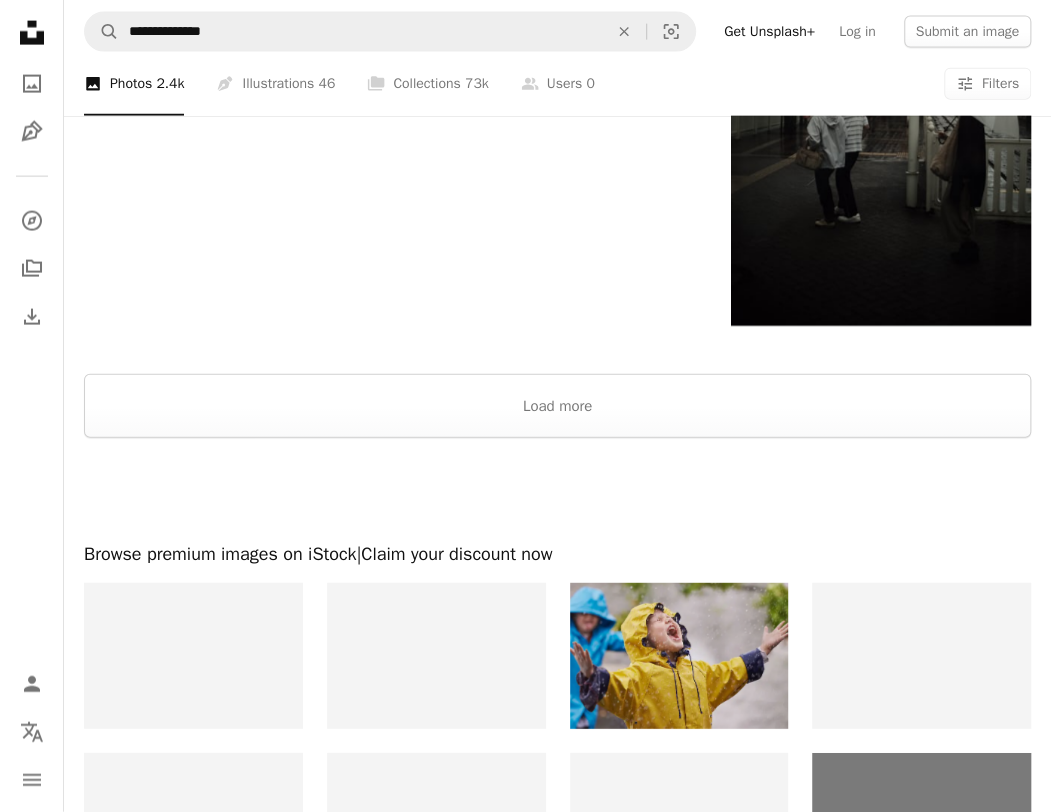 scroll, scrollTop: 8400, scrollLeft: 0, axis: vertical 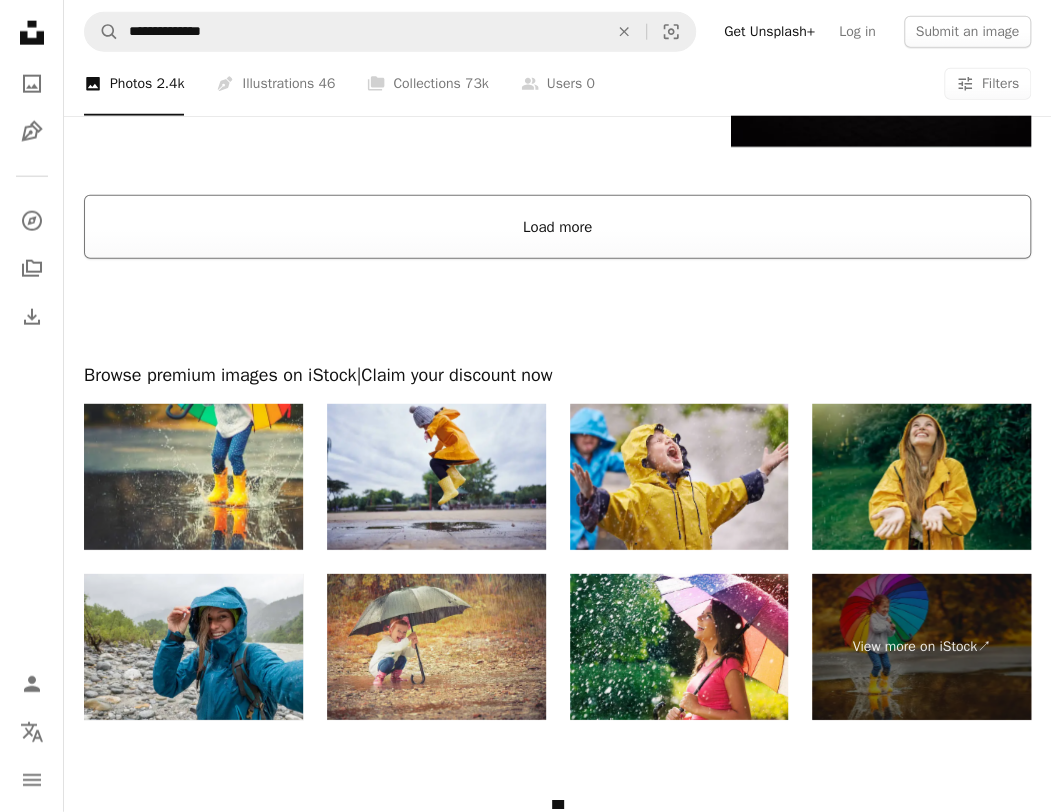 click on "Load more" at bounding box center (557, 227) 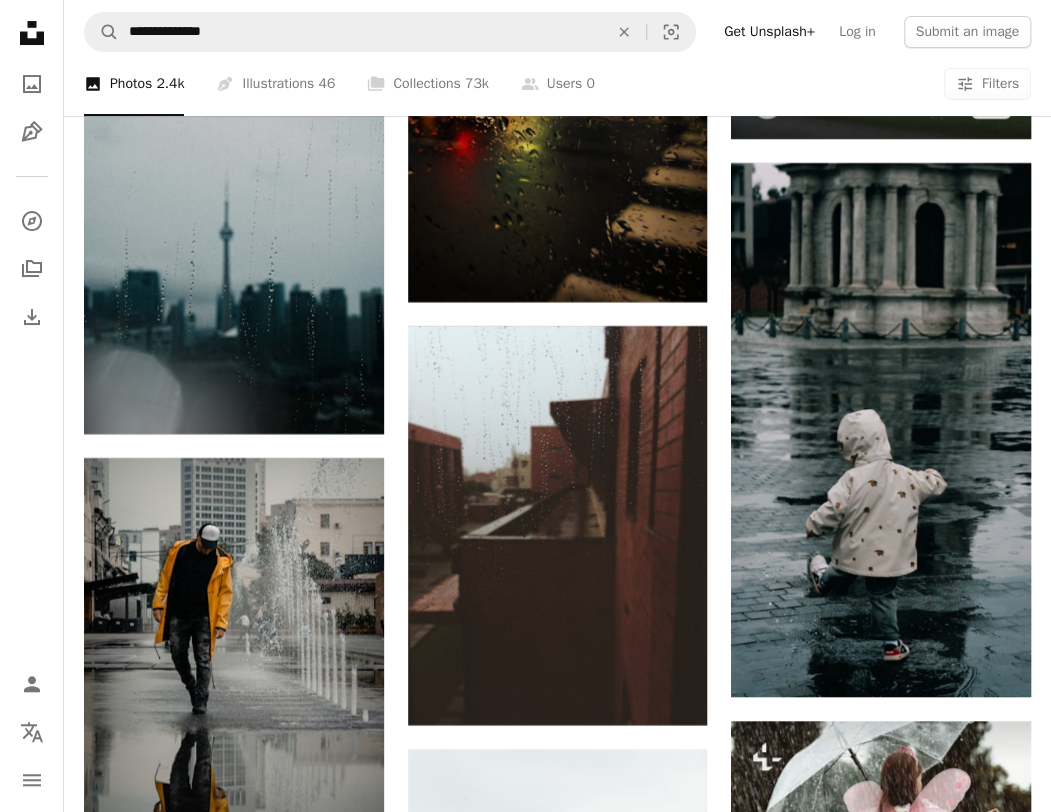 scroll, scrollTop: 9700, scrollLeft: 0, axis: vertical 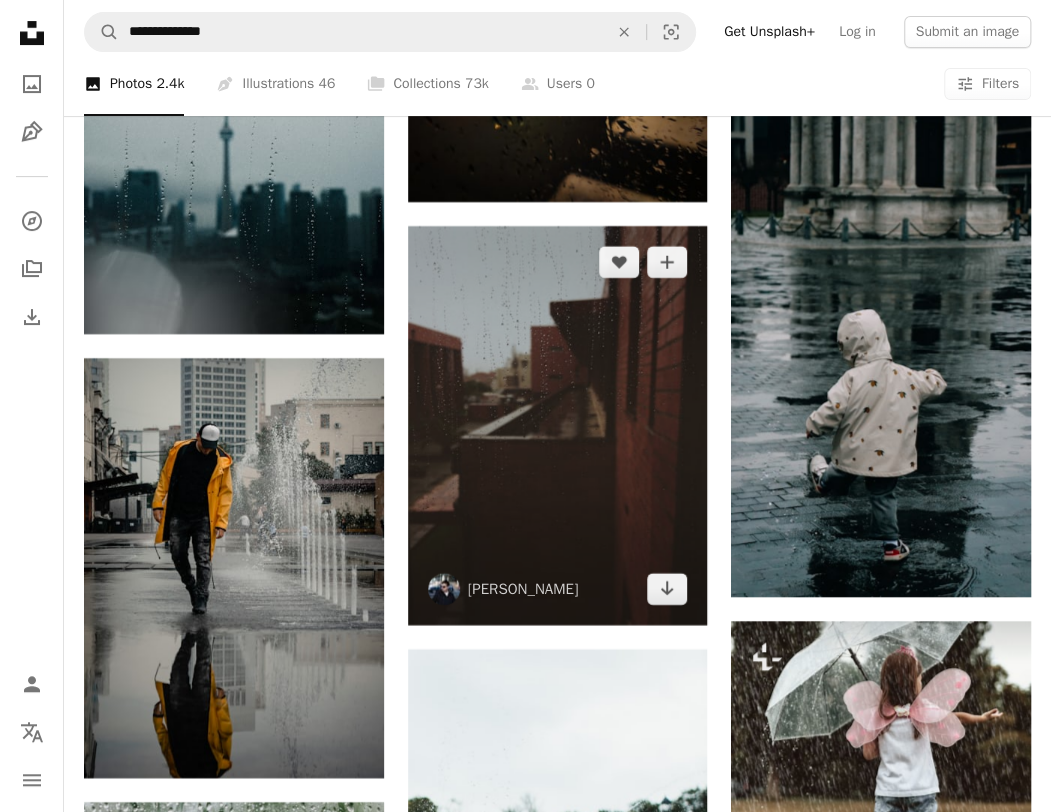 click at bounding box center [558, 425] 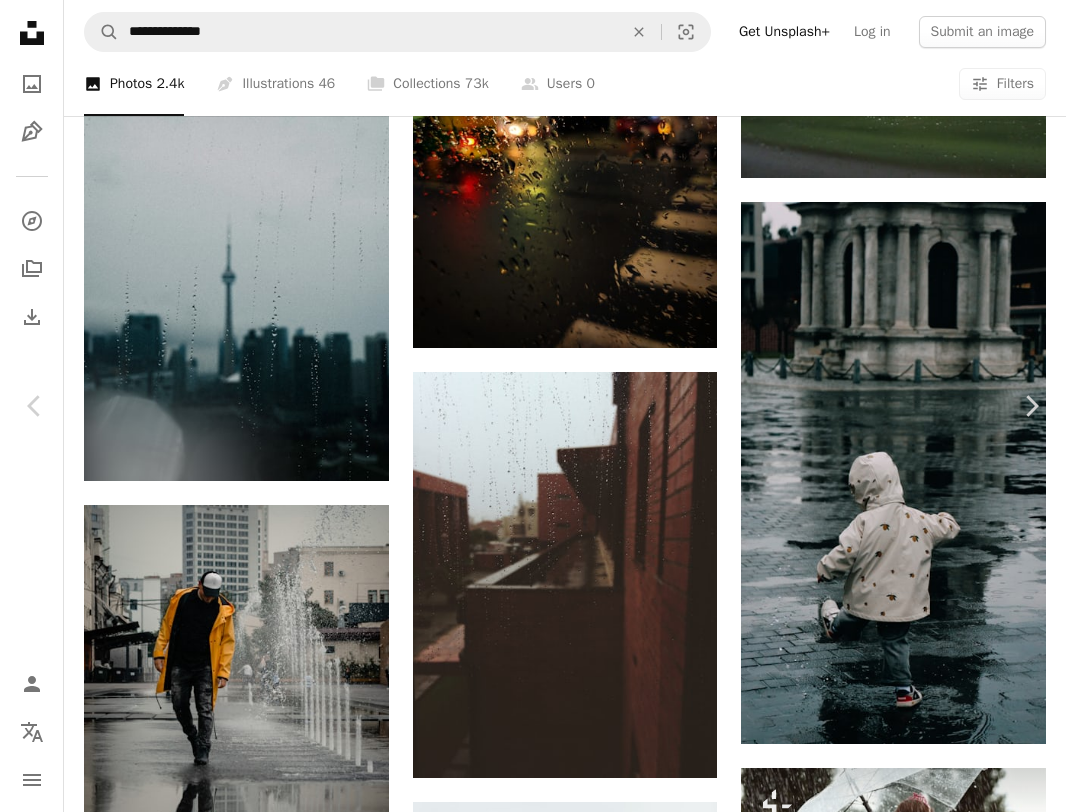 click on "An X shape Chevron left Chevron right [PERSON_NAME] pedromealha A heart A plus sign Download free Chevron down Zoom in Views 351,548 Downloads 1,136 Featured in Photos A forward-right arrow Share Info icon Info More Actions A map marker Aveiro, [GEOGRAPHIC_DATA] Calendar outlined Published on  [DATE] Camera Apple, iPhone 5c Safety Free to use under the  Unsplash License building rain clouds [GEOGRAPHIC_DATA] glass [PERSON_NAME][GEOGRAPHIC_DATA] urban home decor office building [GEOGRAPHIC_DATA] outdoors town Public domain images Browse premium related images on iStock  |  Save 20% with code UNSPLASH20 View more on iStock  ↗ Related images A heart A plus sign [PERSON_NAME] Arrow pointing down Plus sign for Unsplash+ A heart A plus sign Toa Heftiba For  Unsplash+ A lock Download A heart A plus sign [PERSON_NAME] Available for hire A checkmark inside of a circle Arrow pointing down Plus sign for Unsplash+ A heart A plus sign [PERSON_NAME] For  Unsplash+ A lock Download A heart A plus sign A heart A heart" at bounding box center (533, 3839) 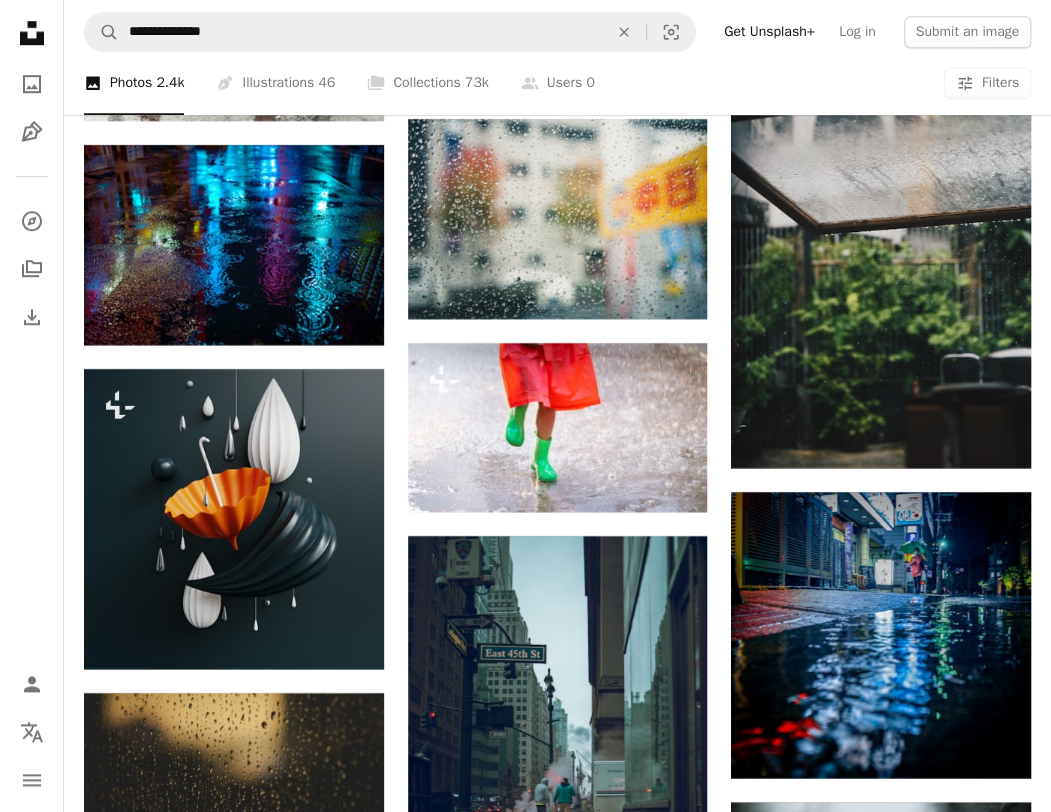 scroll, scrollTop: 13200, scrollLeft: 0, axis: vertical 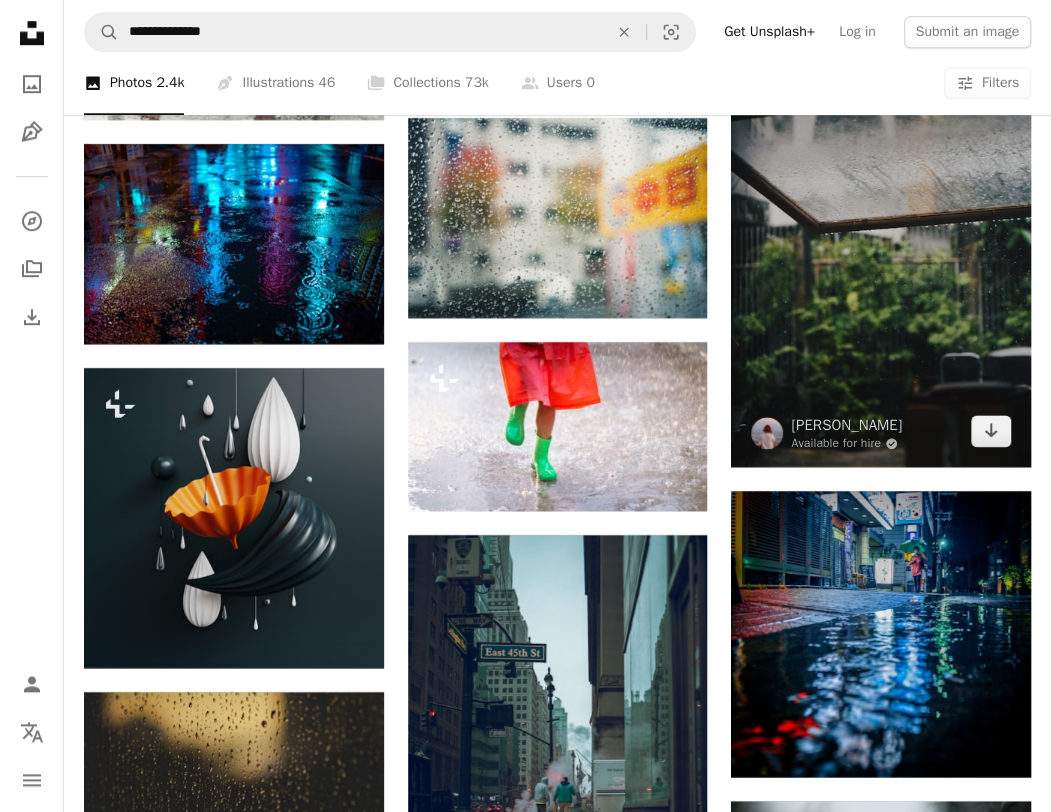 click at bounding box center [881, 242] 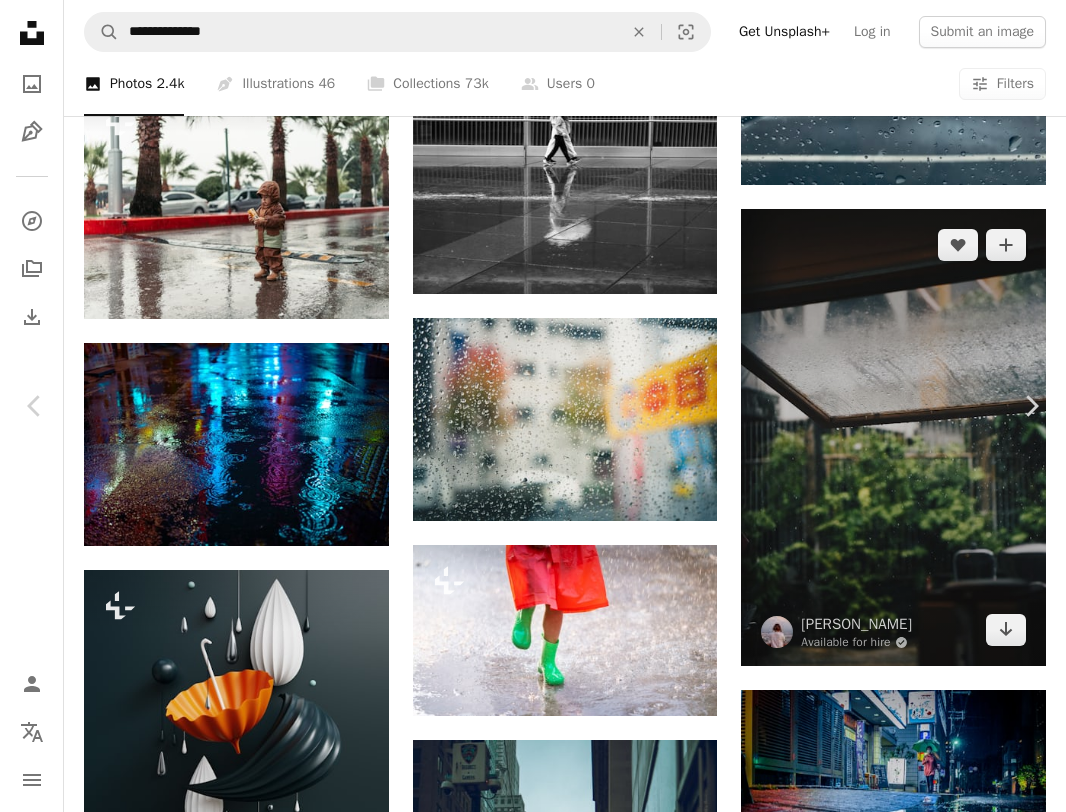 click on "An X shape Chevron left Chevron right Suhyeon [PERSON_NAME] Available for hire A checkmark inside of a circle A heart A plus sign Download free Chevron down Zoom in Views 8,577,454 Downloads 138,544 Featured in Photos A forward-right arrow Share Info icon Info More Actions Rain Calendar outlined Published on  [DATE] Camera NIKON CORPORATION, NIKON D810 Safety Free to use under the  Unsplash License forest building green plant rain garden outdoors greenery open fence raining rainy window [PERSON_NAME] rain drop outside wet rainyday wallpaper land grey Free stock photos Browse premium related images on iStock  |  Save 20% with code UNSPLASH20 View more on iStock  ↗ Related images A heart A plus sign [PERSON_NAME] Arrow pointing down A heart A plus sign [PERSON_NAME] Arrow pointing down A heart A plus sign [DEMOGRAPHIC_DATA] Atsary Available for hire A checkmark inside of a circle Arrow pointing down A heart A plus sign Salohiddin Kamolov Available for hire A checkmark inside of a circle Arrow pointing down A heart A plus sign A heart" at bounding box center [533, 4980] 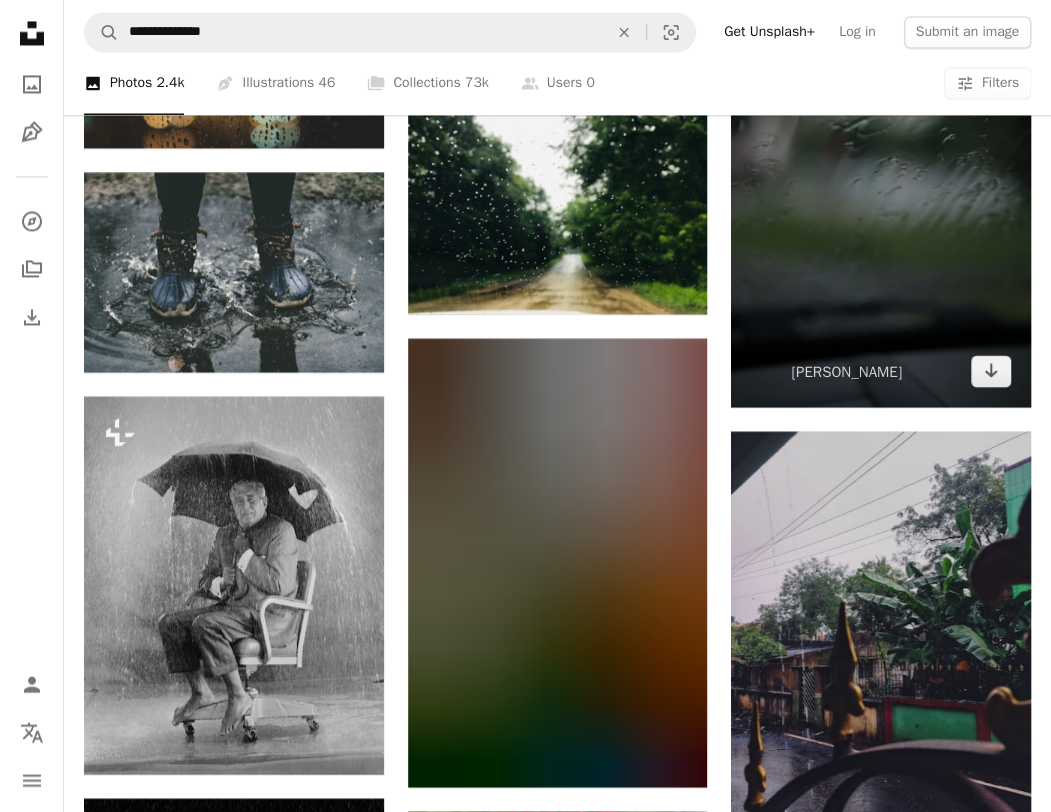 scroll, scrollTop: 14300, scrollLeft: 0, axis: vertical 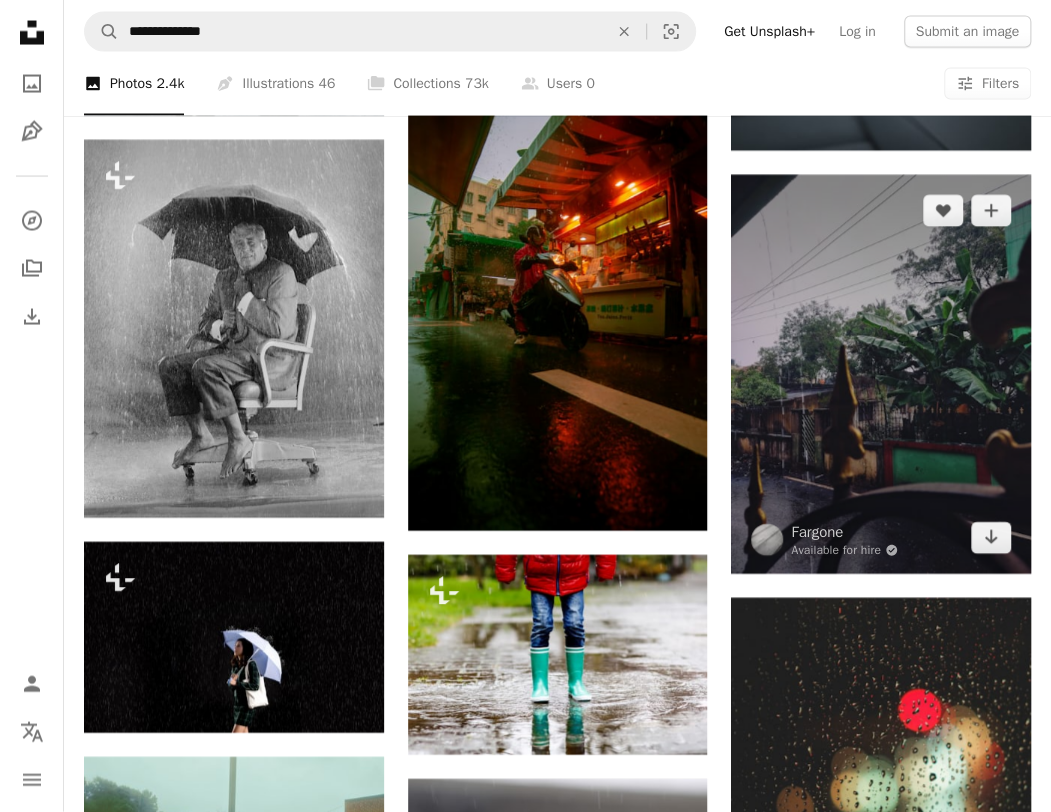 click at bounding box center [881, 374] 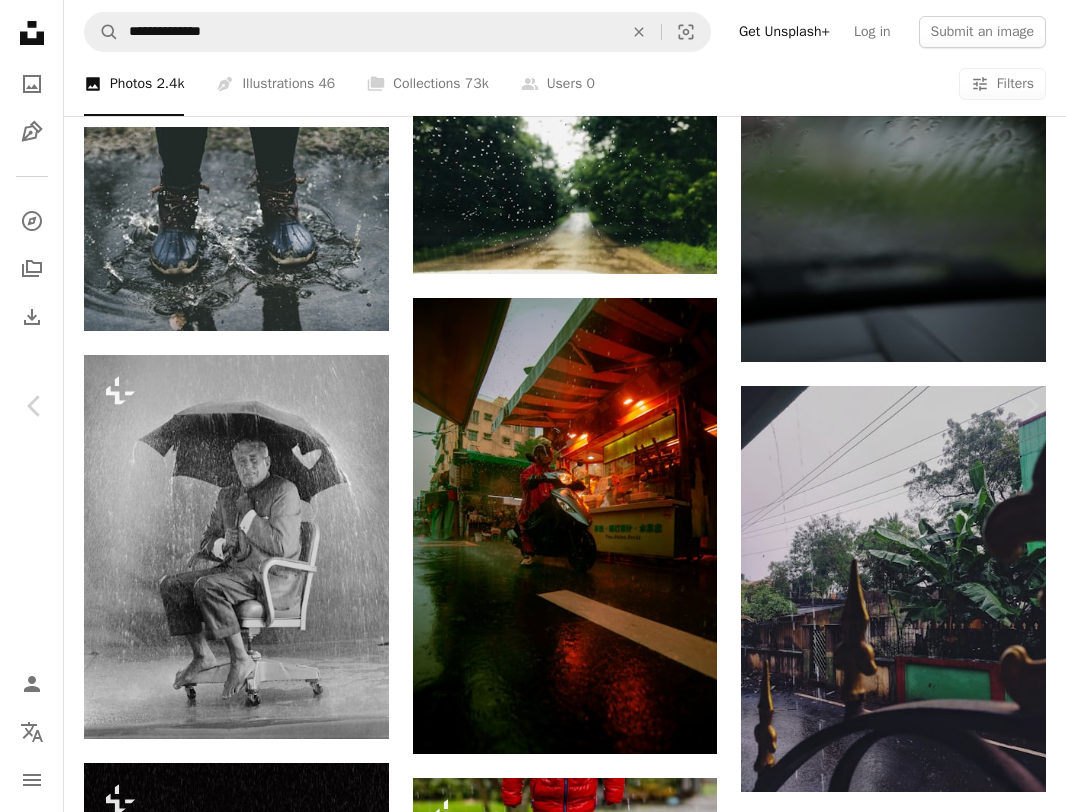 click on "An X shape Chevron left Chevron right Fargone Available for hire A checkmark inside of a circle A heart A plus sign Download free Chevron down Zoom in Views 11,655 Downloads 89 A forward-right arrow Share Info icon Info More Actions Calendar outlined Published on  [DATE] Safety Free to use under the  Unsplash License rain rain city human grey urban Public domain images Browse premium related images on iStock  |  Save 20% with code UNSPLASH20 View more on iStock  ↗ Related images A heart A plus sign [DEMOGRAPHIC_DATA] Atsary Available for hire A checkmark inside of a circle Arrow pointing down A heart A plus sign [PERSON_NAME] Available for hire A checkmark inside of a circle Arrow pointing down A heart A plus sign [PERSON_NAME] Available for hire A checkmark inside of a circle Arrow pointing down A heart A plus sign Just Capturing It Available for hire A checkmark inside of a circle Arrow pointing down A heart A plus sign Asta Cloudy Arrow pointing down A heart A plus sign [PERSON_NAME] Arrow pointing down A heart" at bounding box center [533, 3879] 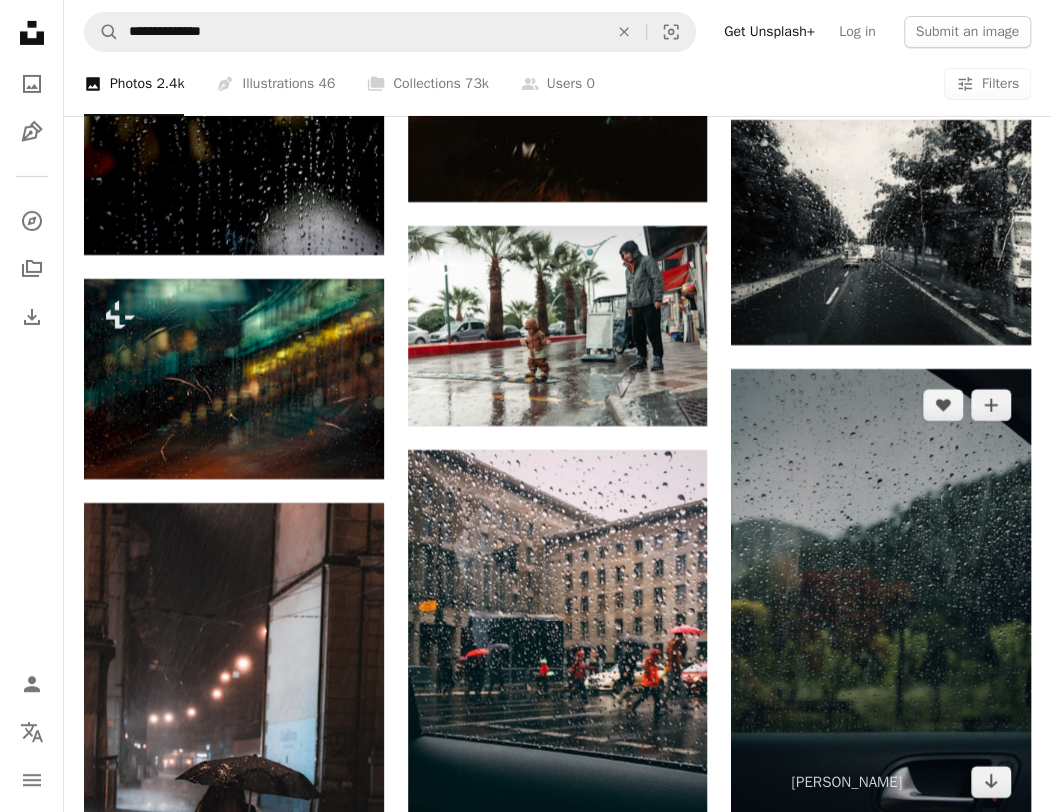 scroll, scrollTop: 15900, scrollLeft: 0, axis: vertical 